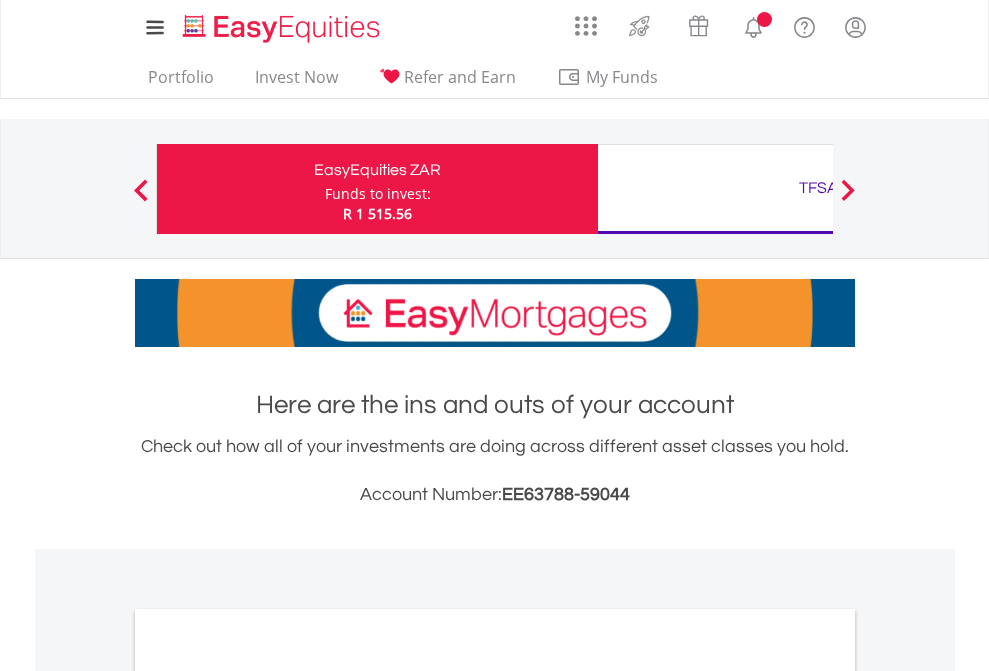 scroll, scrollTop: 0, scrollLeft: 0, axis: both 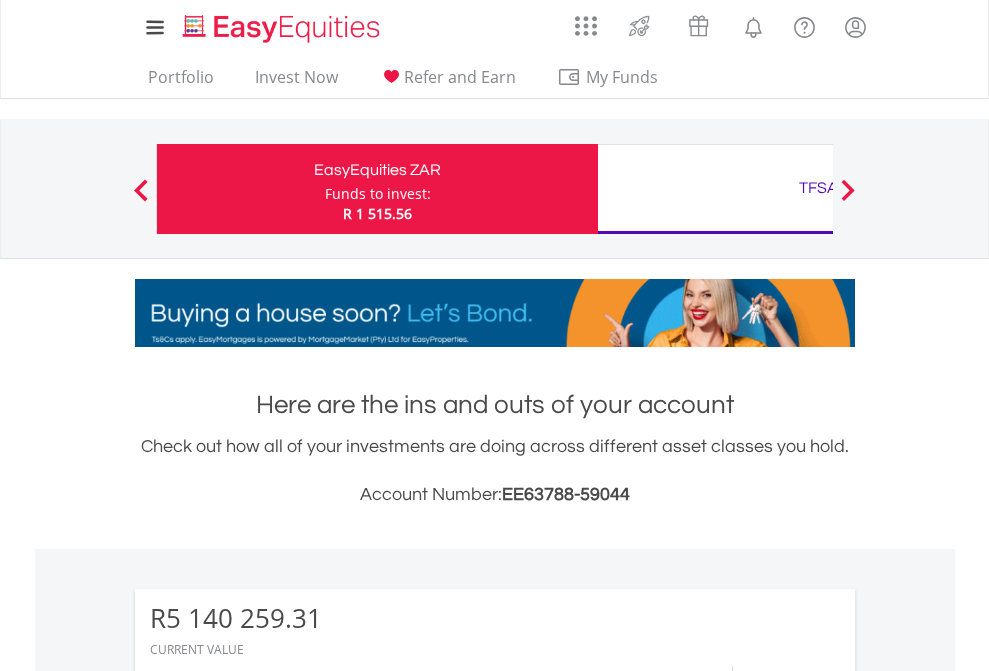 click on "Funds to invest:" at bounding box center (378, 194) 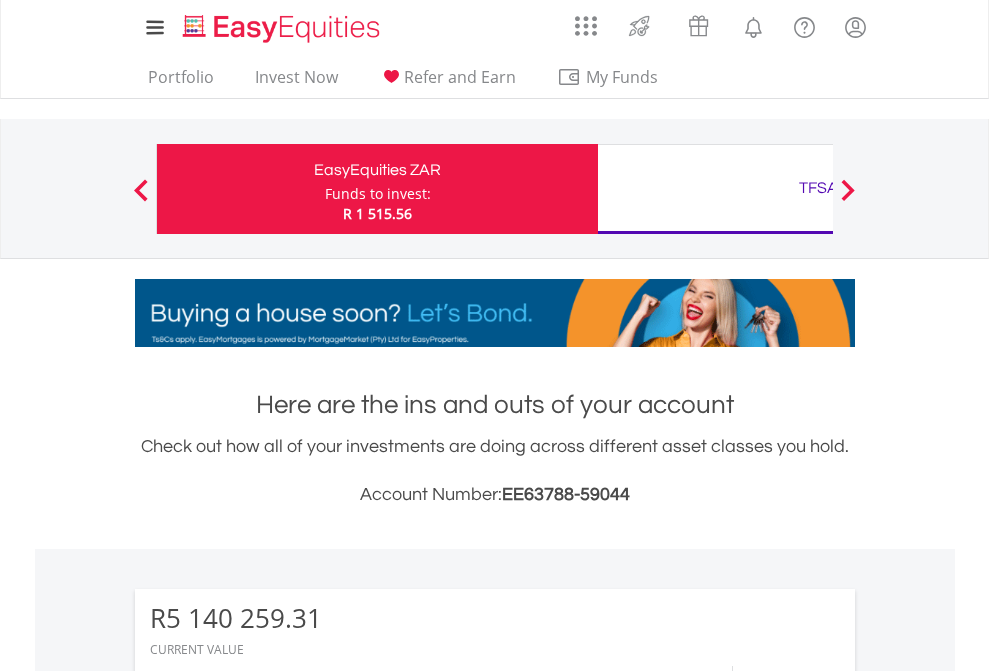 scroll, scrollTop: 999808, scrollLeft: 999687, axis: both 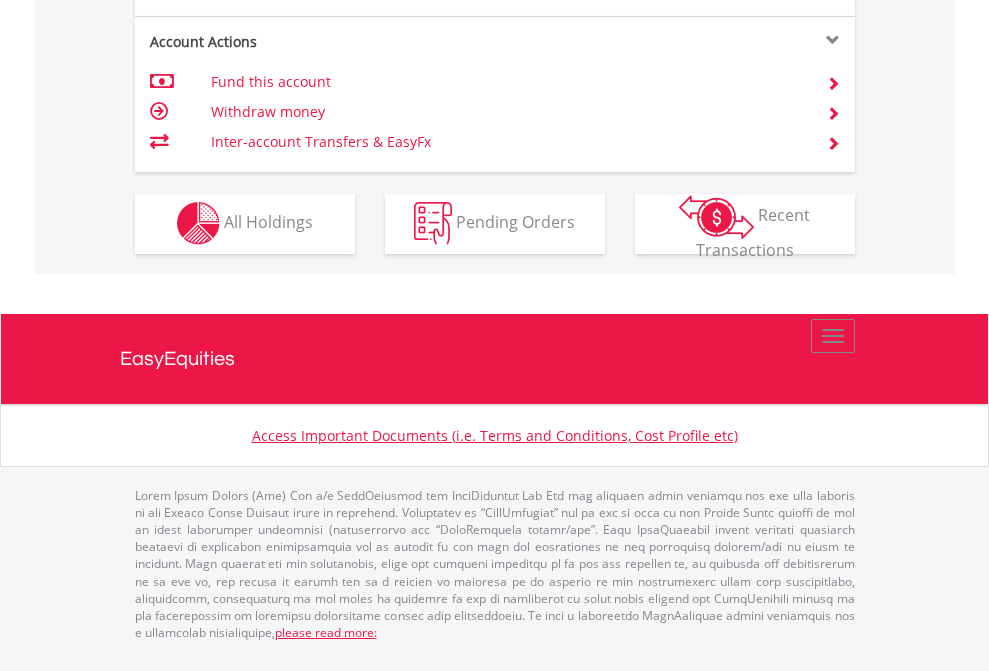 click on "Investment types" at bounding box center (706, -337) 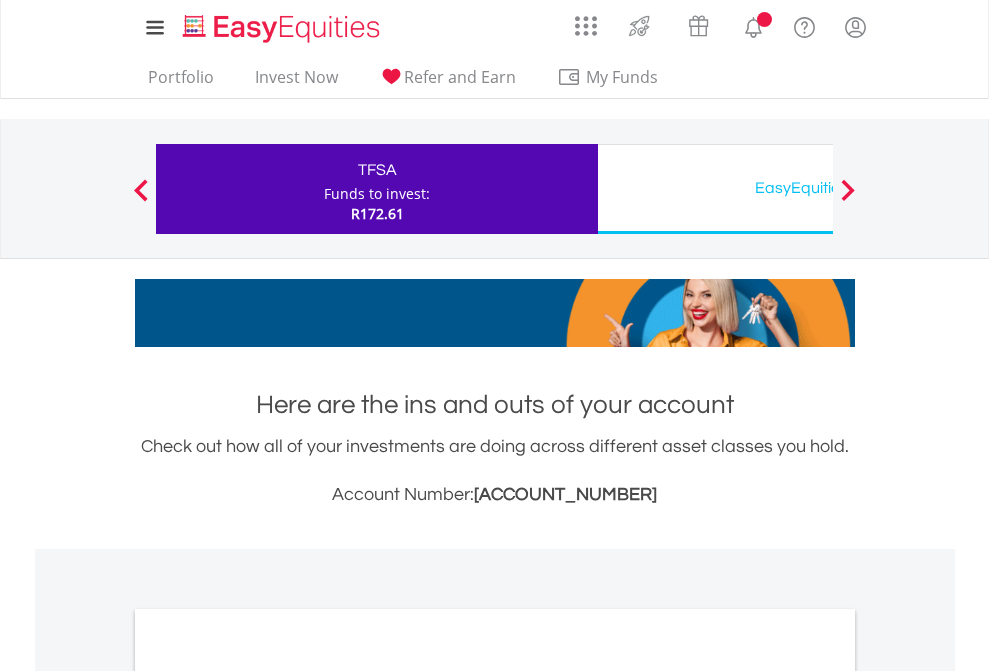 scroll, scrollTop: 0, scrollLeft: 0, axis: both 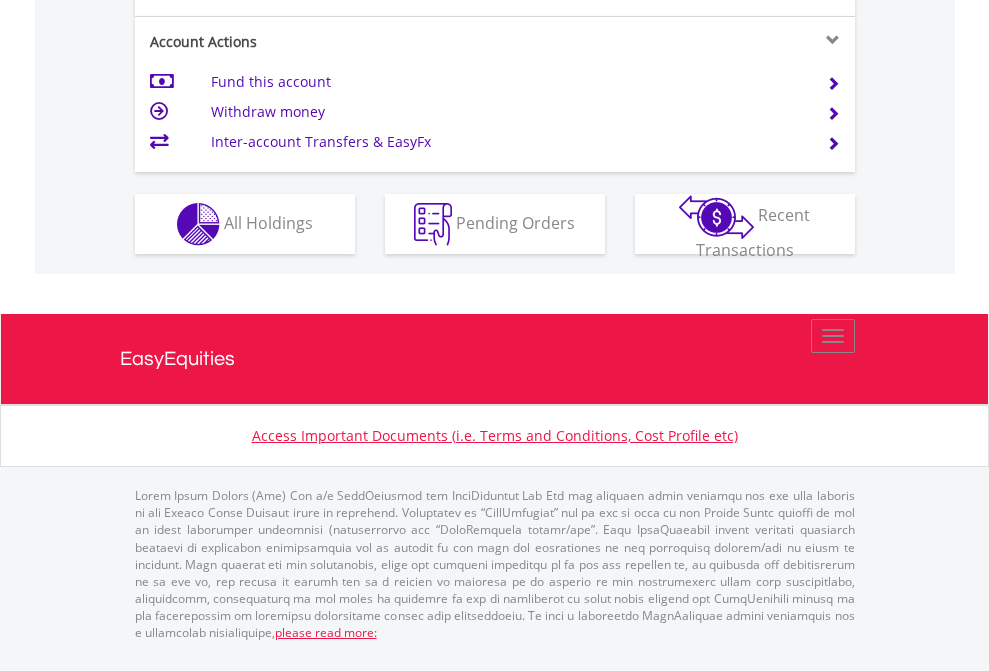 click on "Investment types" at bounding box center [706, -337] 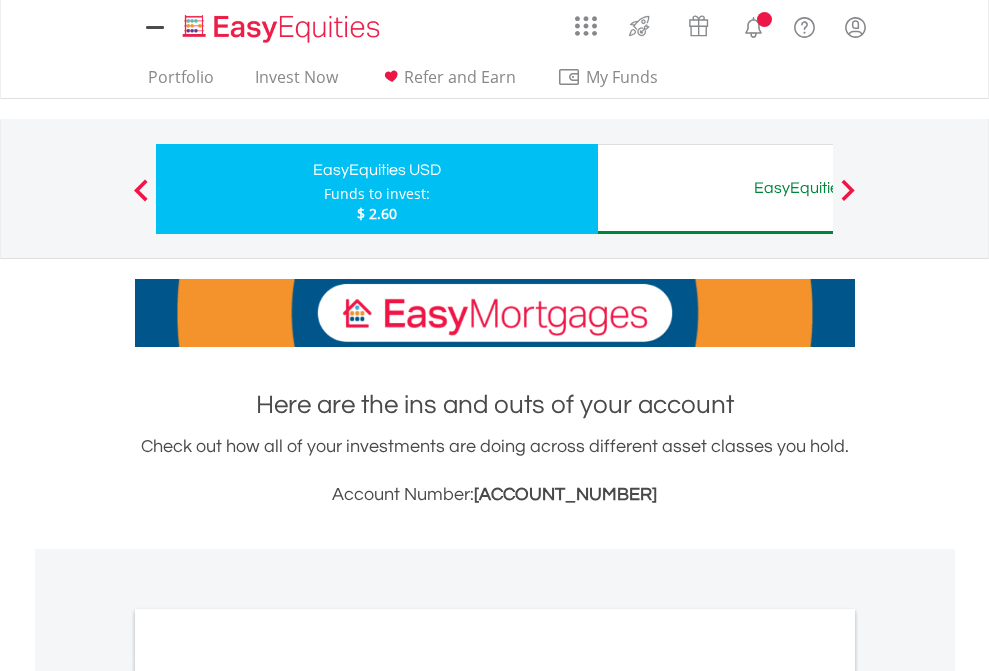 scroll, scrollTop: 0, scrollLeft: 0, axis: both 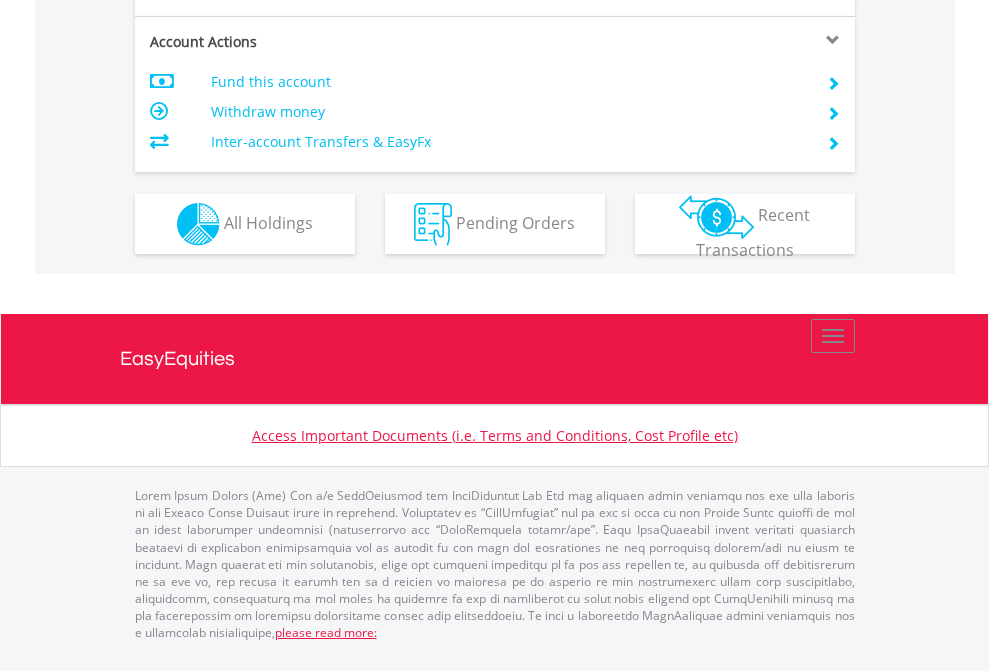 click on "Investment types" at bounding box center (706, -337) 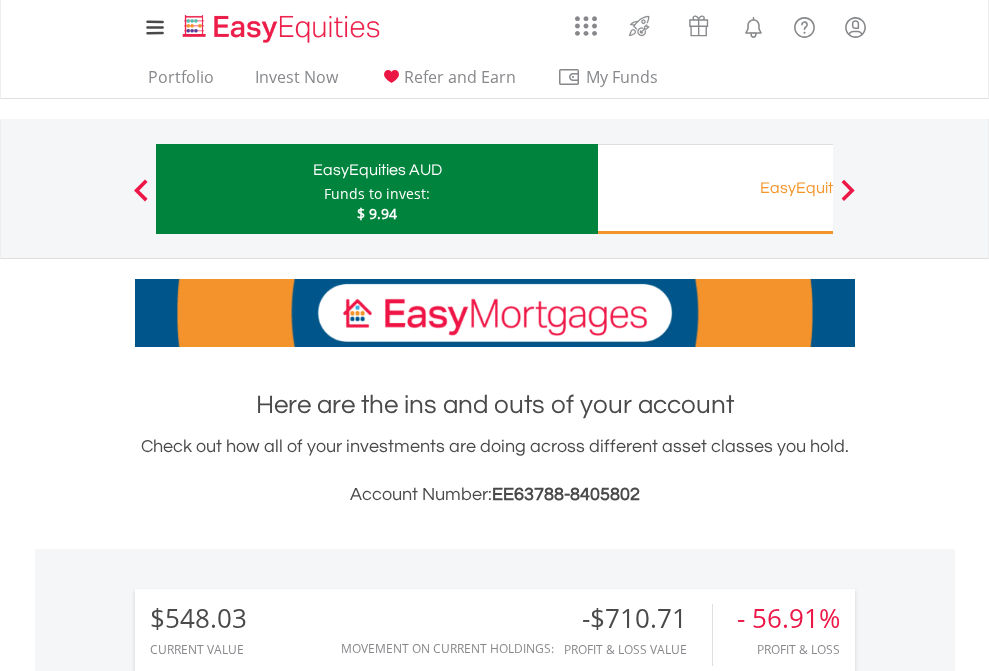 scroll, scrollTop: 671, scrollLeft: 0, axis: vertical 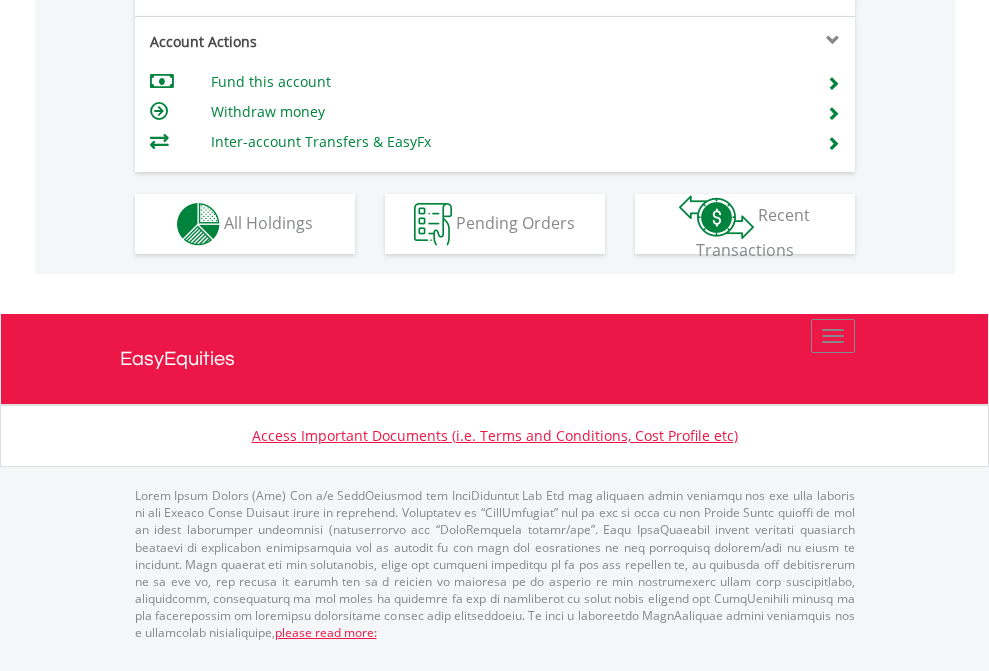 click on "Investment types" at bounding box center (706, -337) 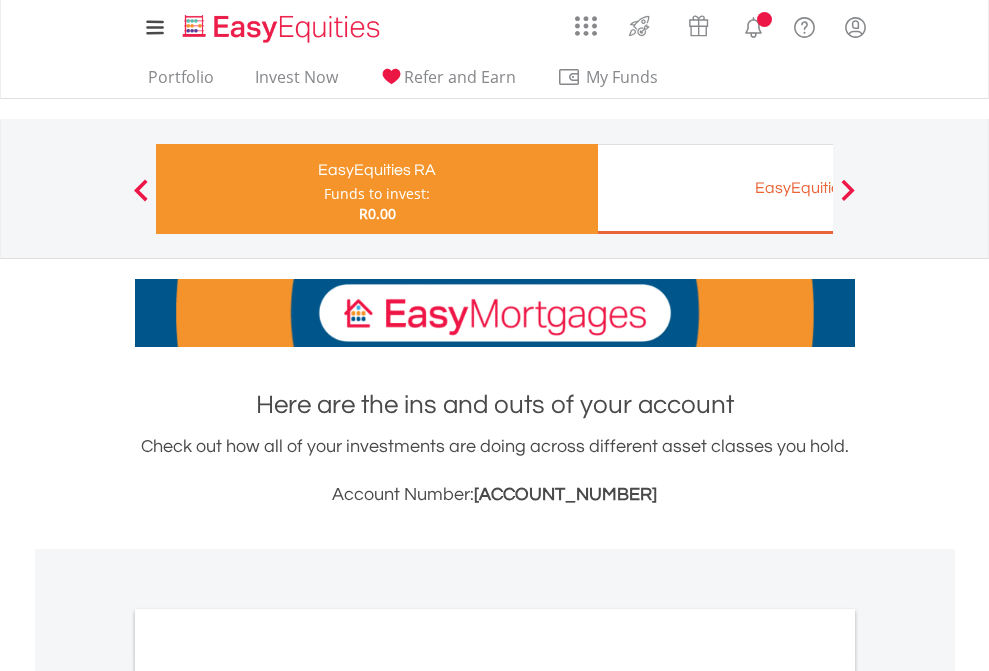 scroll, scrollTop: 0, scrollLeft: 0, axis: both 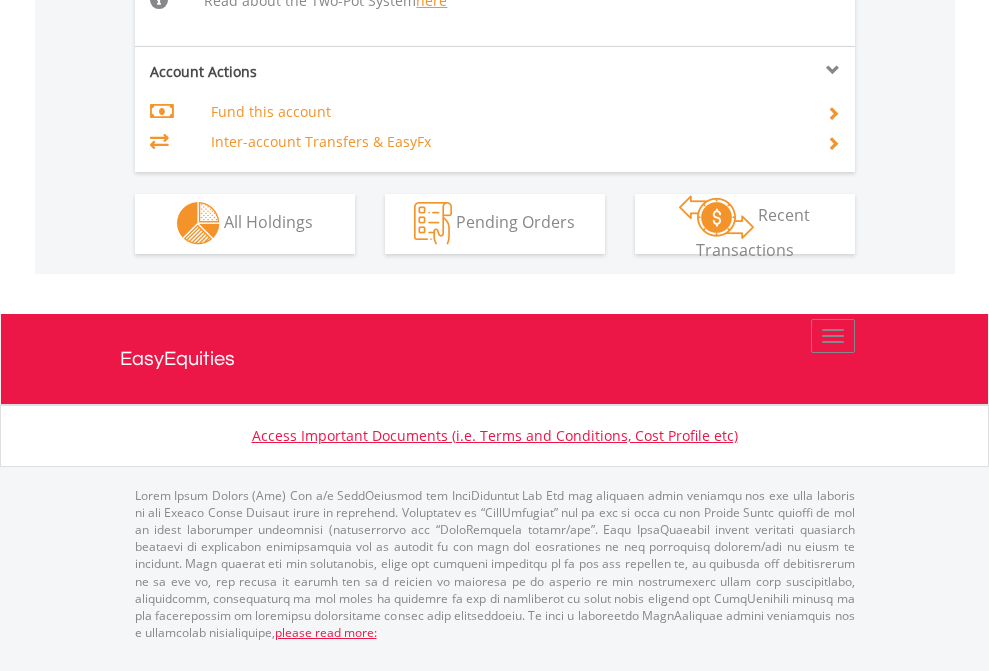 click on "Investment types" at bounding box center (706, -534) 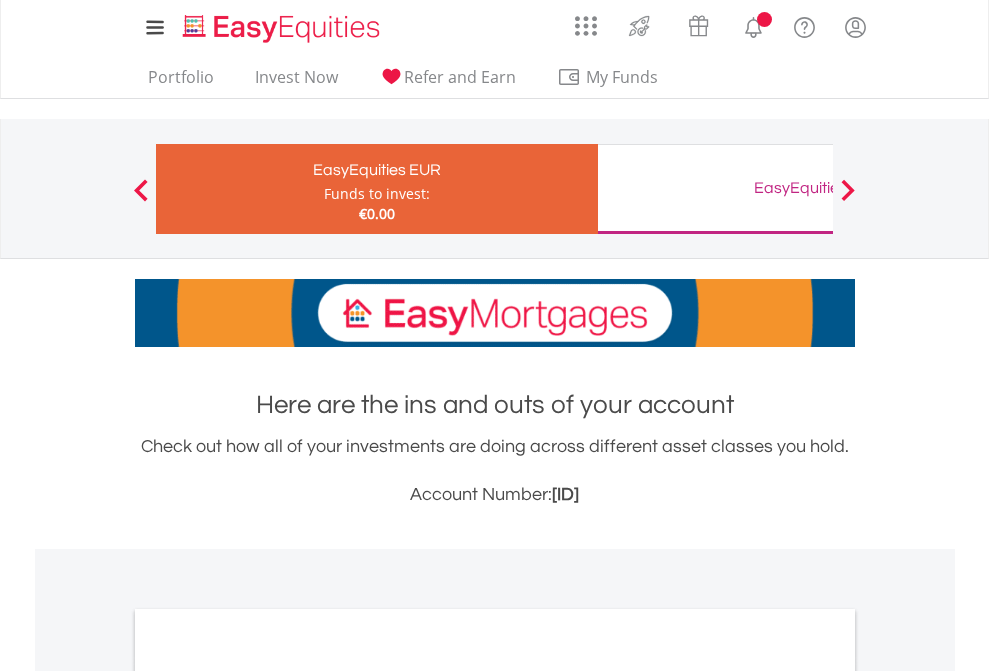 scroll, scrollTop: 0, scrollLeft: 0, axis: both 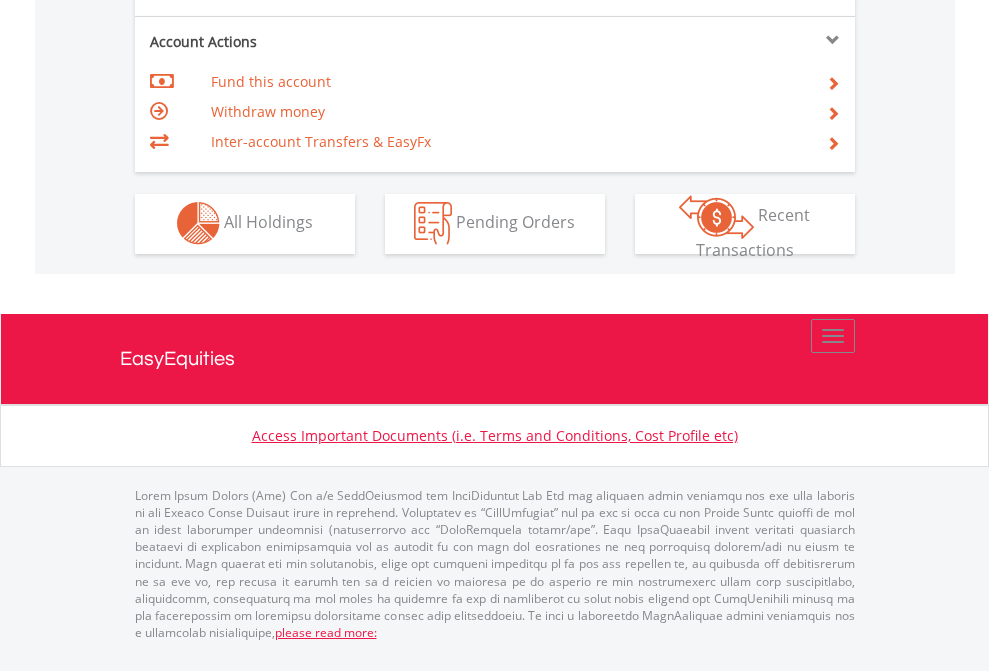 click on "Investment types" at bounding box center (706, -353) 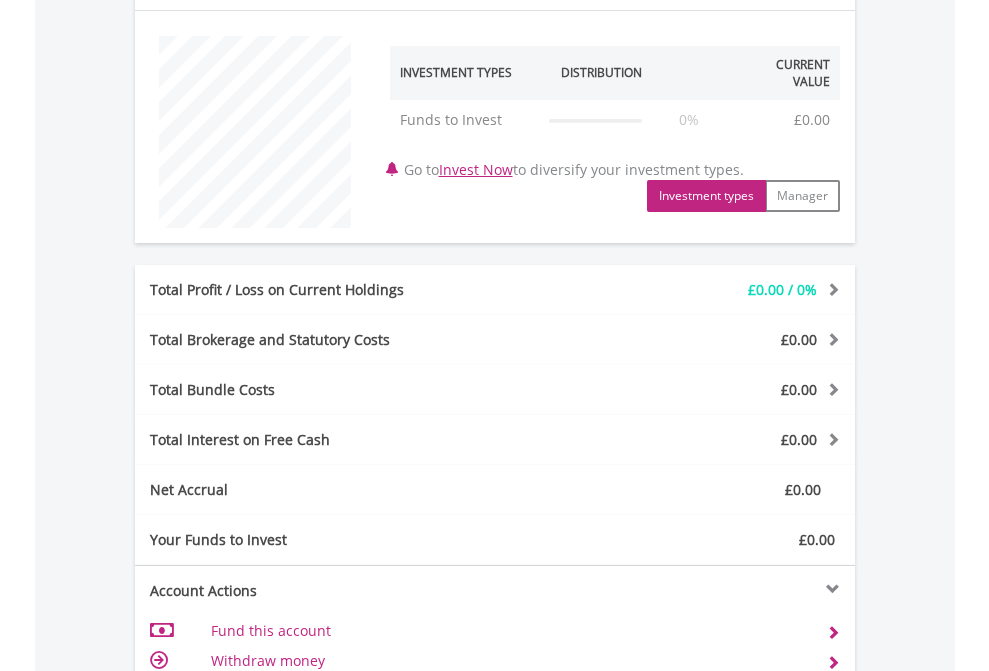 scroll, scrollTop: 1870, scrollLeft: 0, axis: vertical 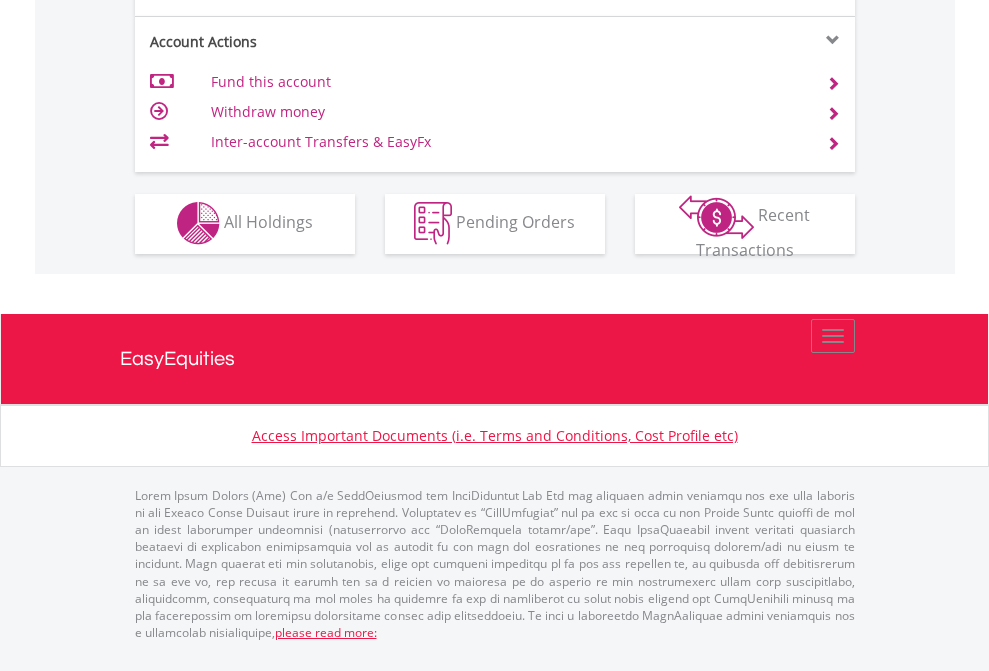 click on "Investment types" at bounding box center [706, -353] 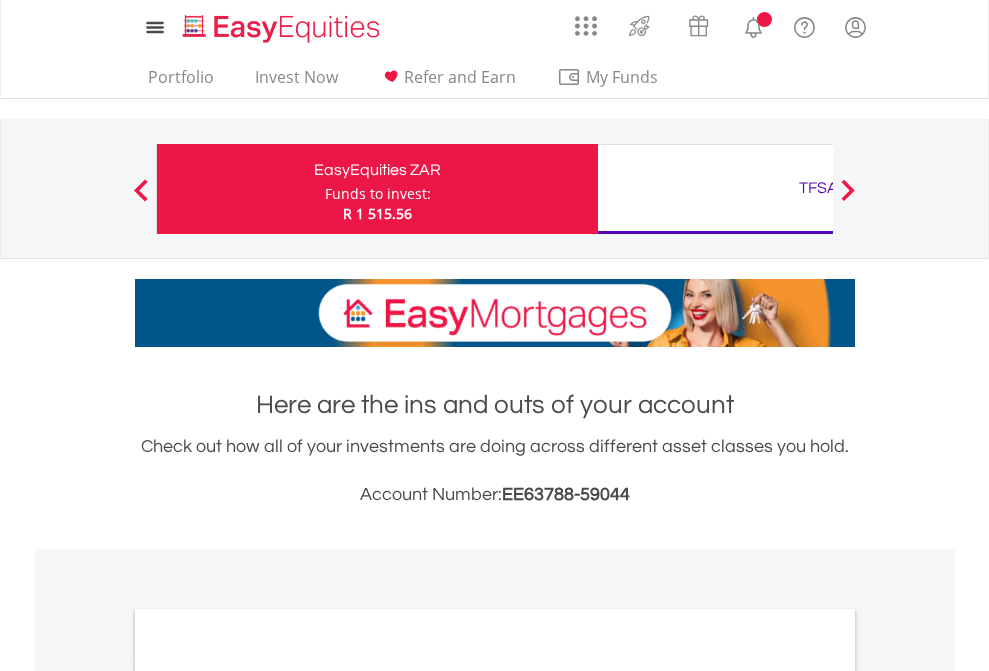 scroll, scrollTop: 0, scrollLeft: 0, axis: both 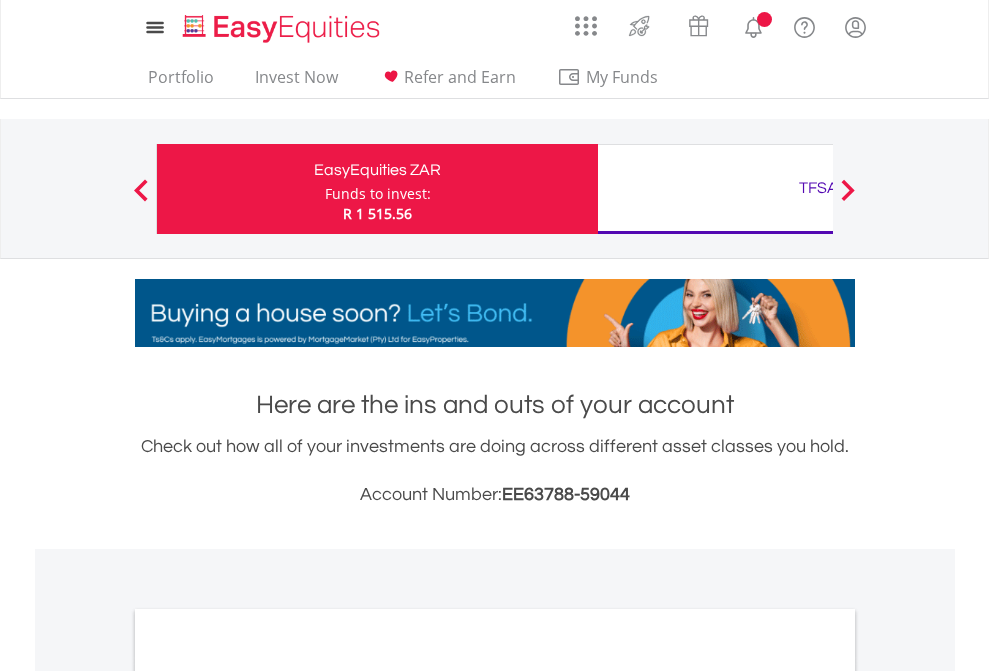 click on "All Holdings" at bounding box center (268, 1096) 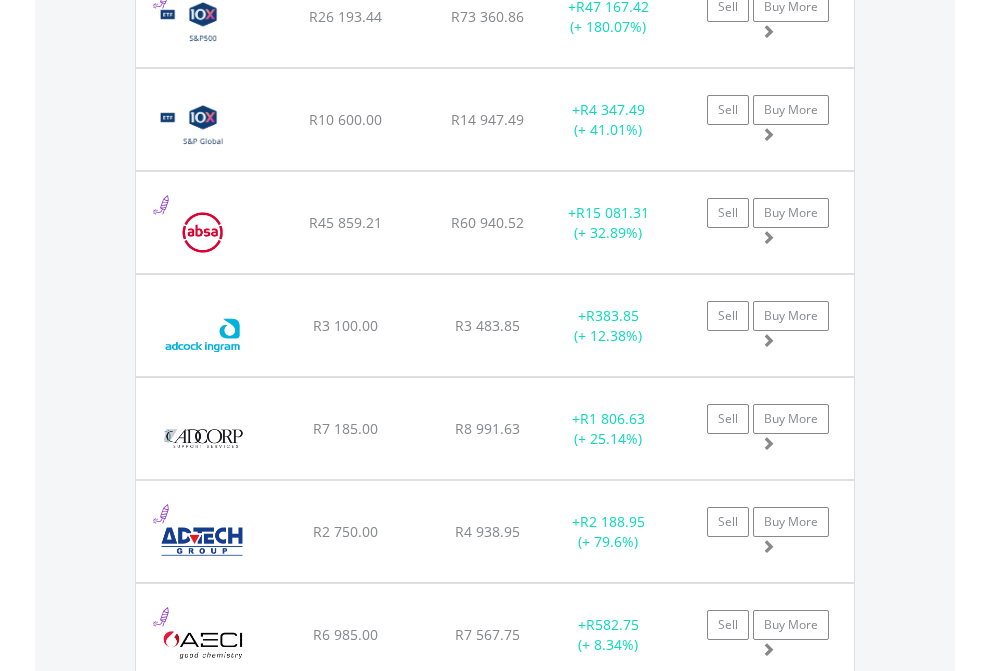 scroll, scrollTop: 2385, scrollLeft: 0, axis: vertical 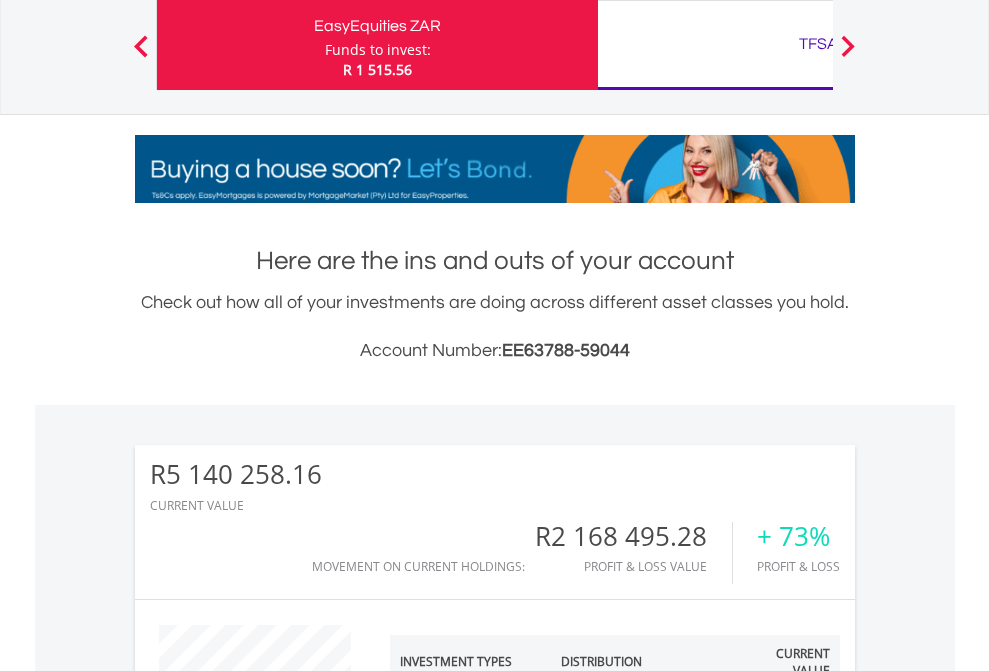 click on "TFSA" at bounding box center (818, 44) 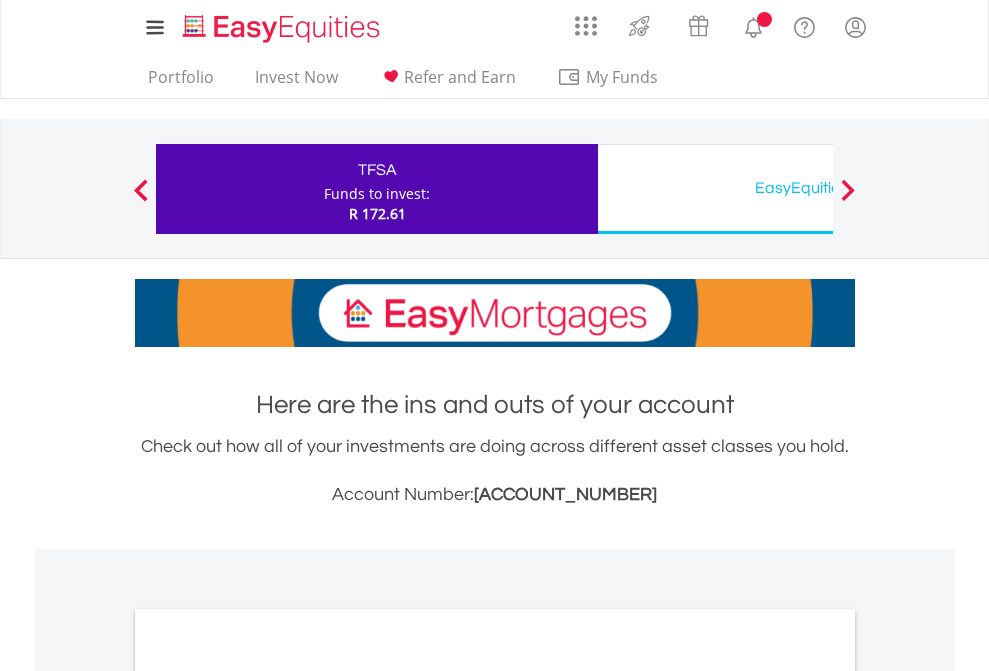 scroll, scrollTop: 0, scrollLeft: 0, axis: both 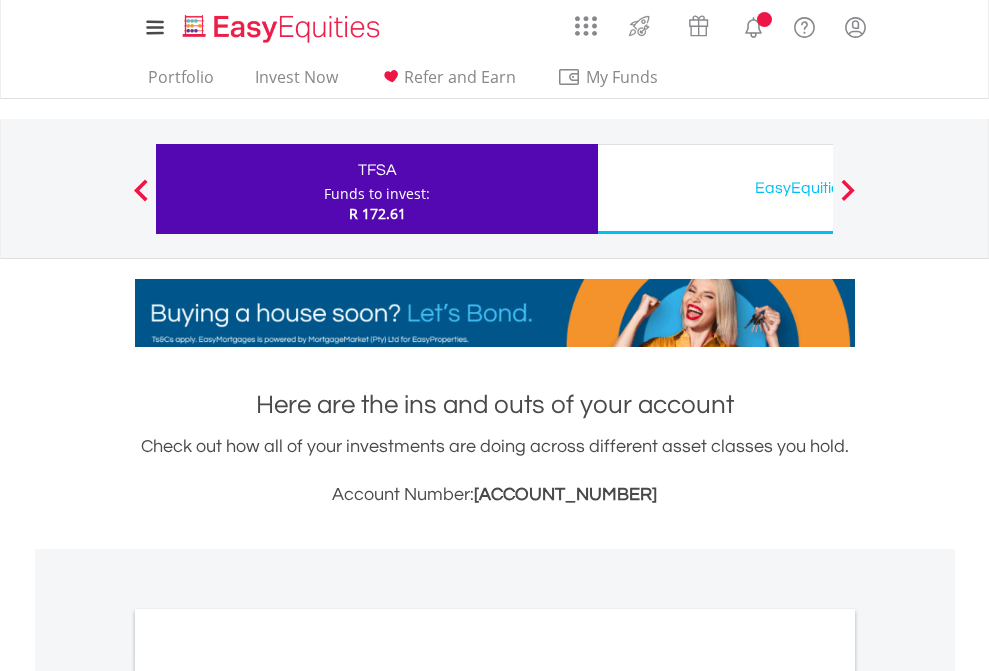click on "All Holdings" at bounding box center [268, 1096] 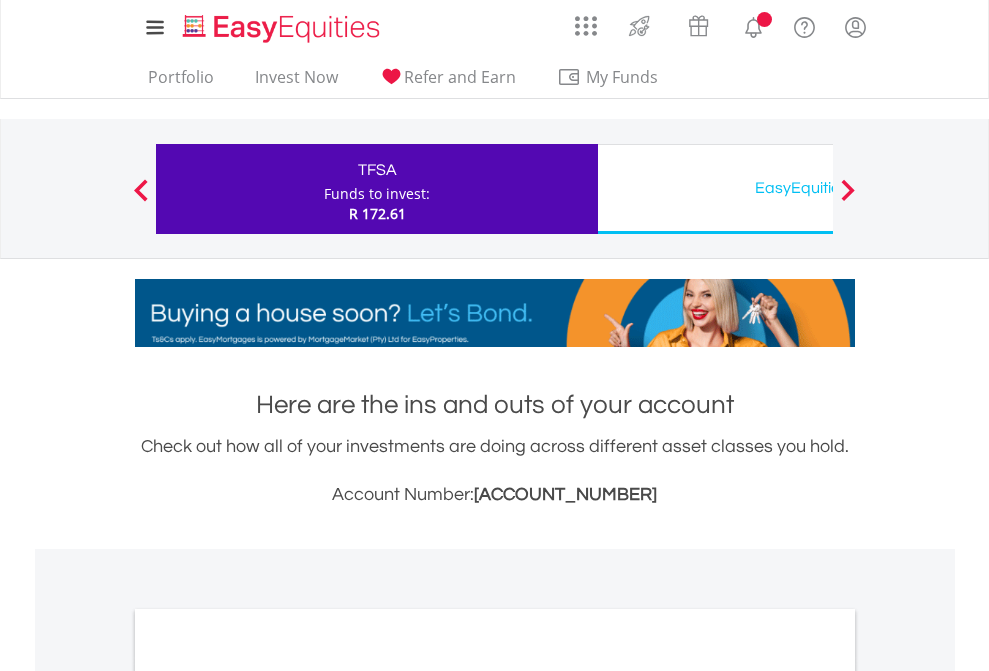 scroll, scrollTop: 1202, scrollLeft: 0, axis: vertical 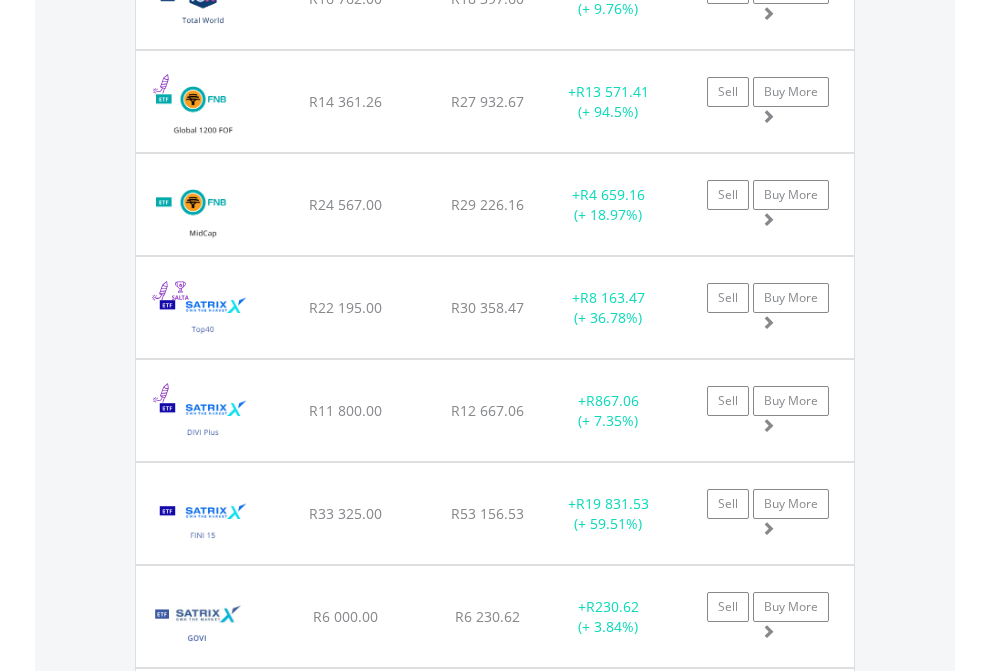 click on "EasyEquities USD" at bounding box center [818, -2116] 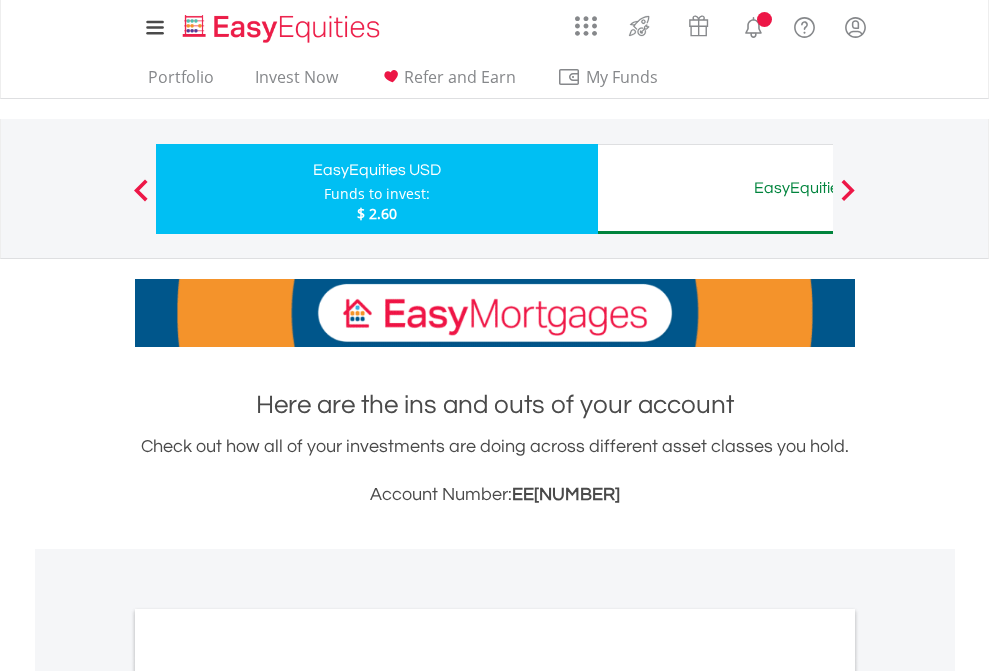 scroll, scrollTop: 0, scrollLeft: 0, axis: both 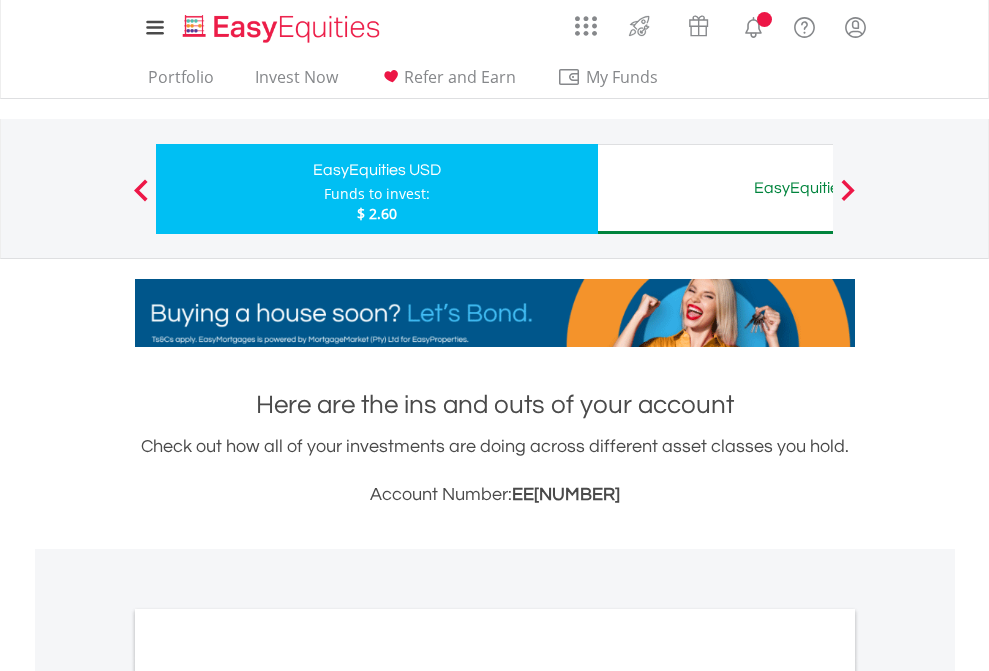 click on "All Holdings" at bounding box center [268, 1096] 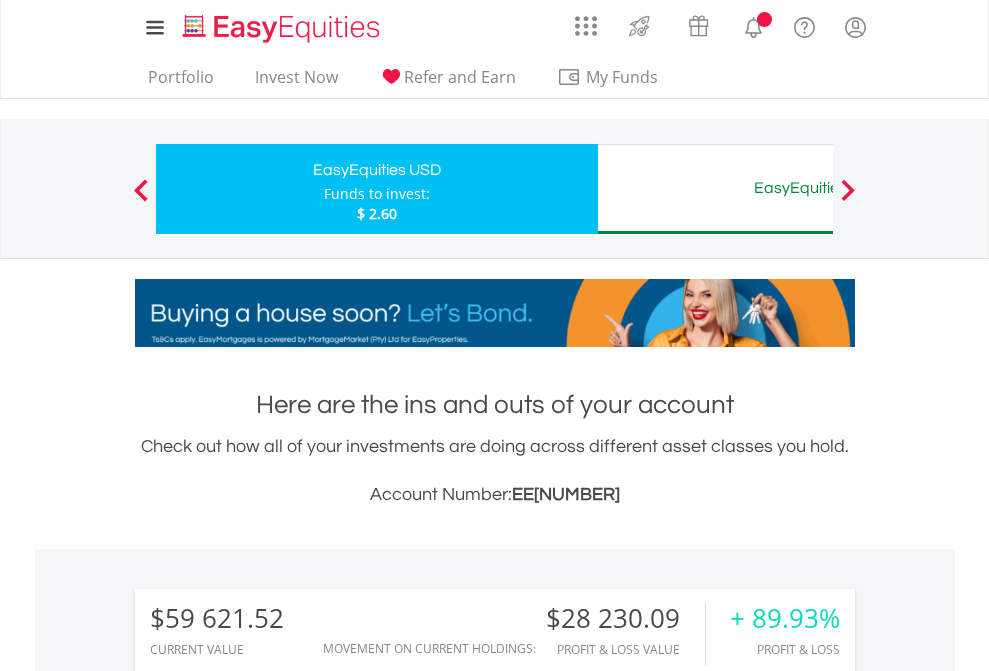 scroll, scrollTop: 1533, scrollLeft: 0, axis: vertical 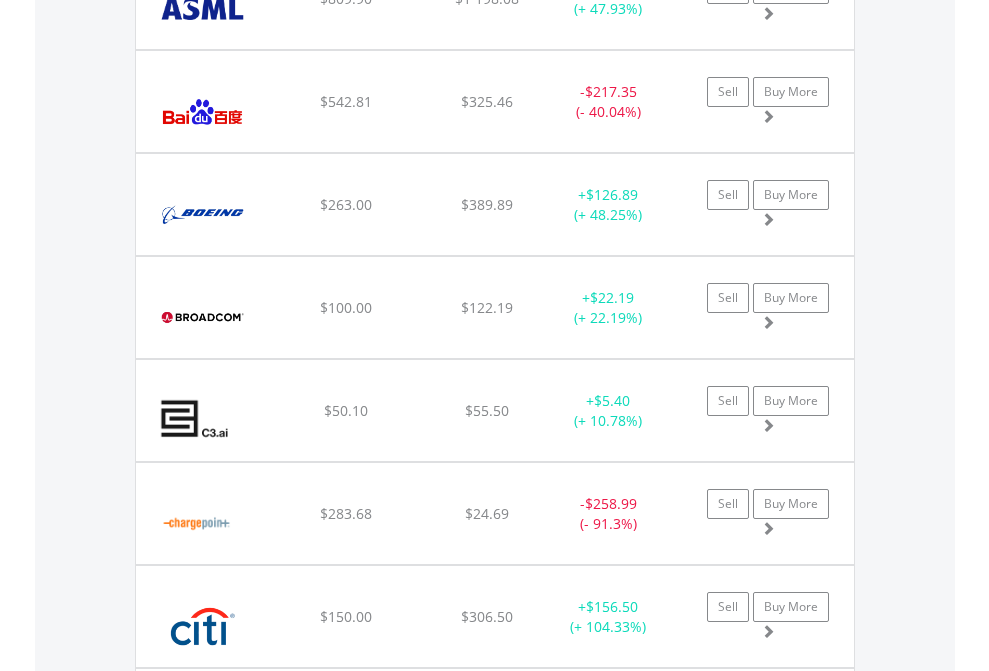 click on "EasyEquities AUD" at bounding box center [818, -2076] 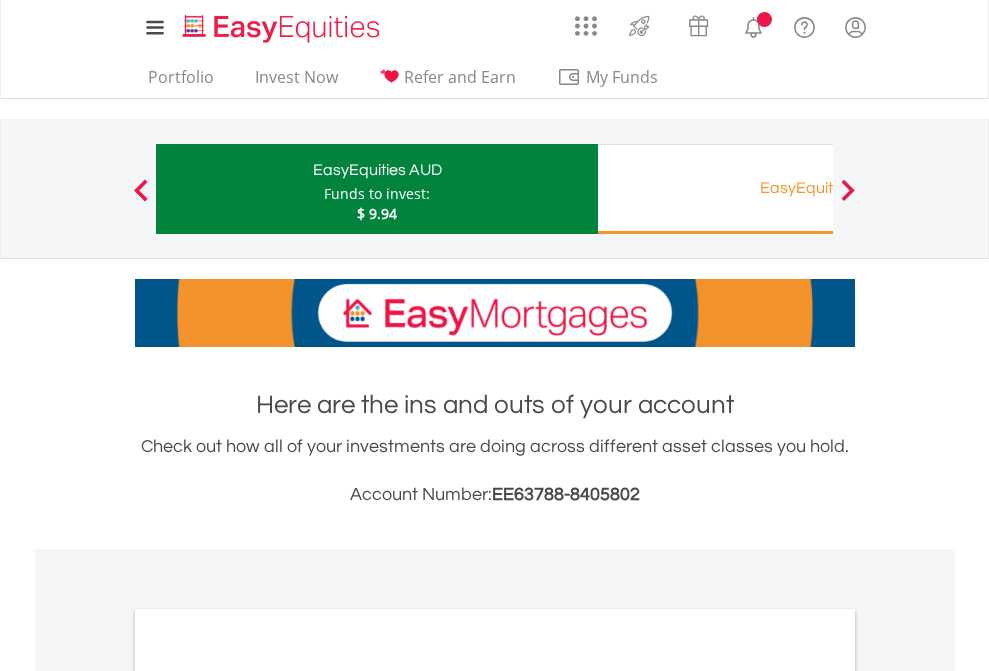 scroll, scrollTop: 0, scrollLeft: 0, axis: both 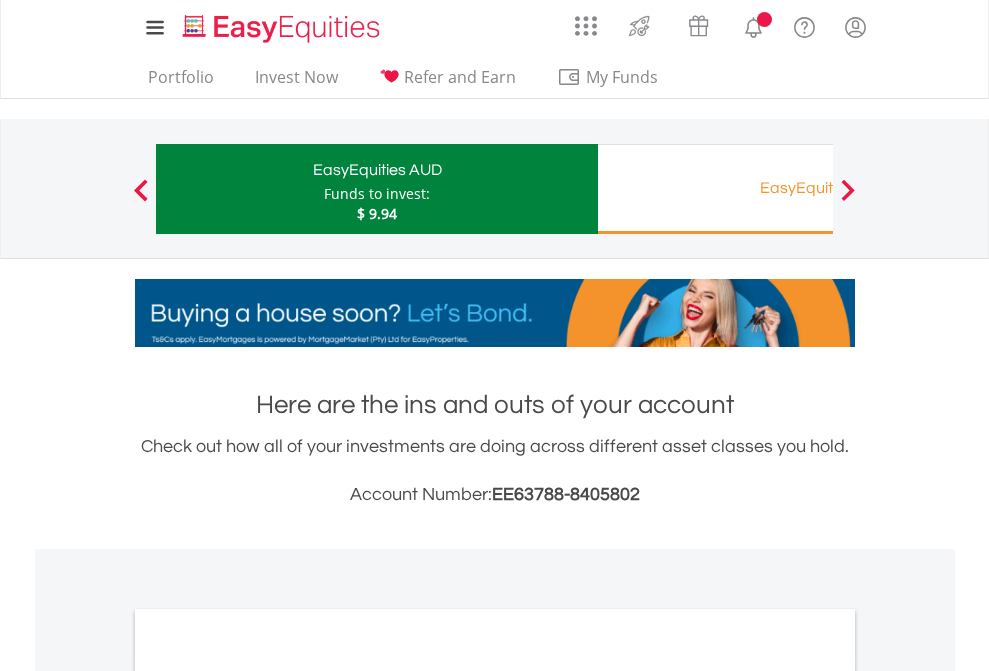 click on "All Holdings" at bounding box center (268, 1096) 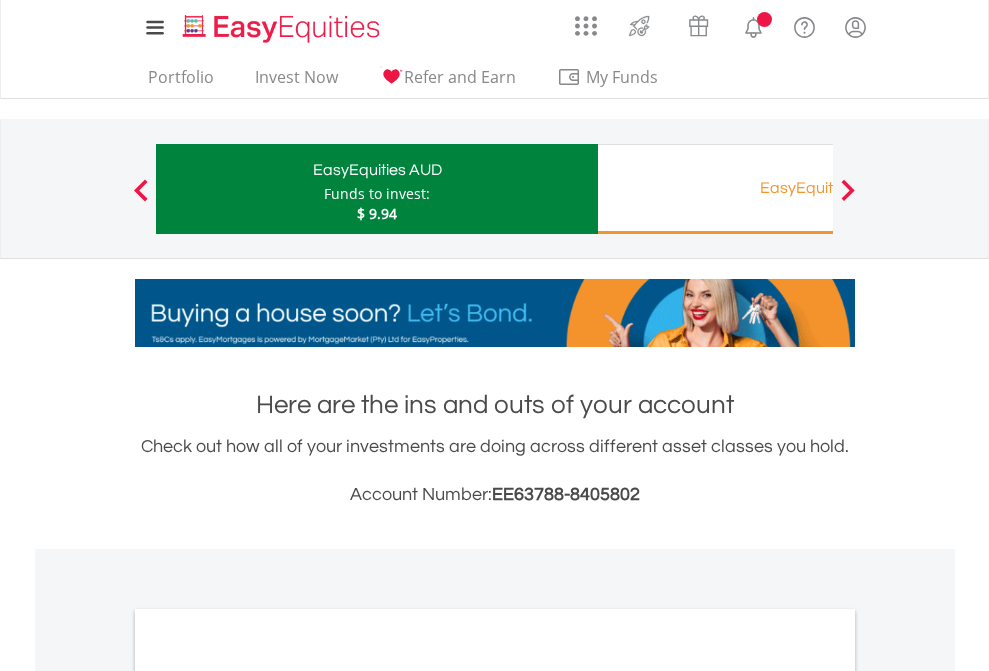 scroll, scrollTop: 1202, scrollLeft: 0, axis: vertical 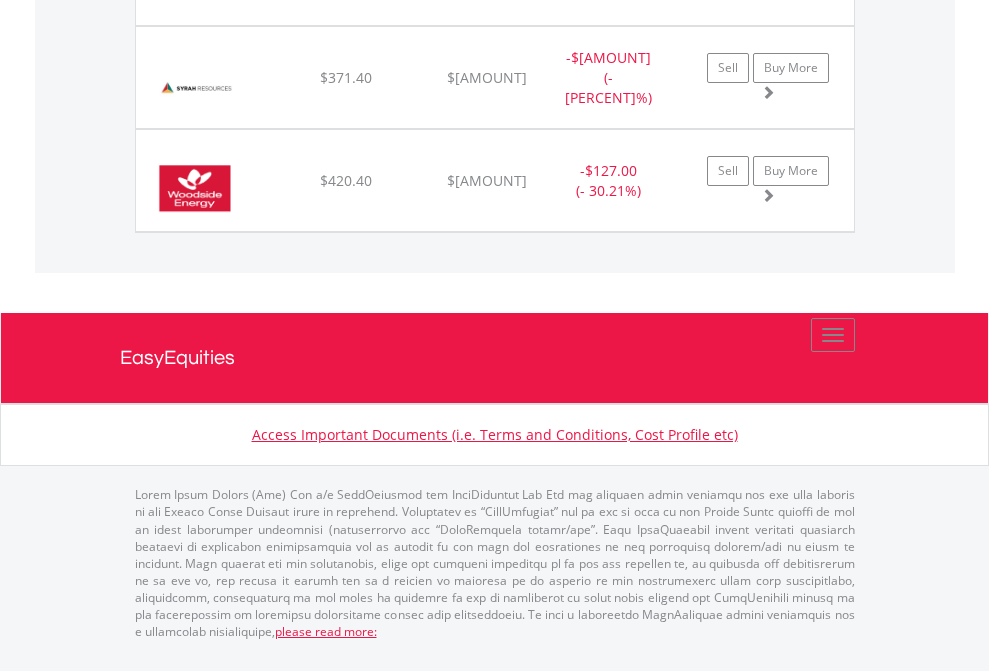 click on "EasyEquities RA" at bounding box center [818, -1854] 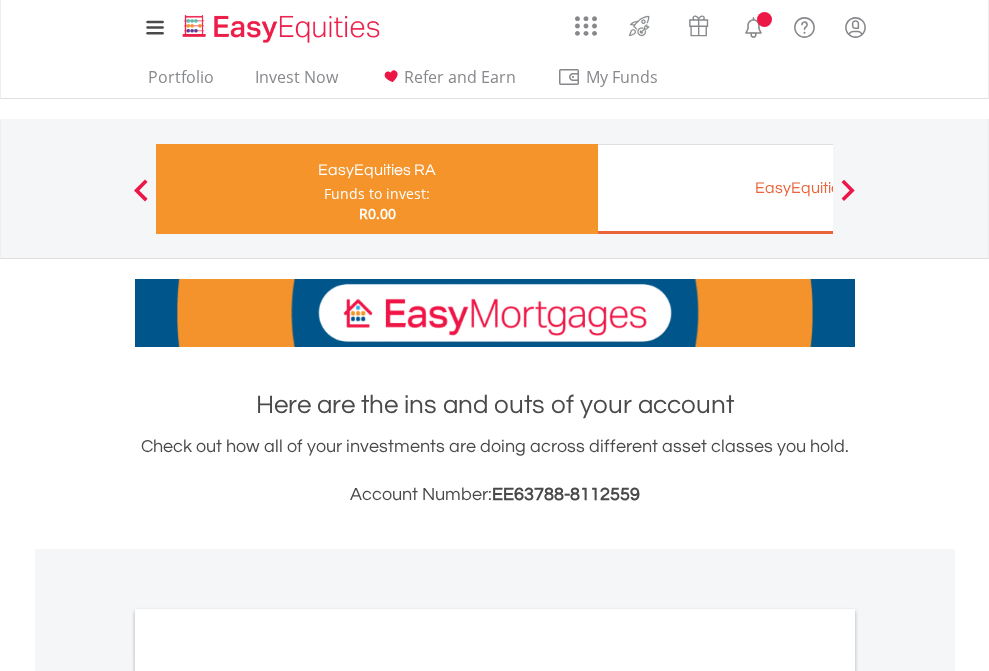 scroll, scrollTop: 1202, scrollLeft: 0, axis: vertical 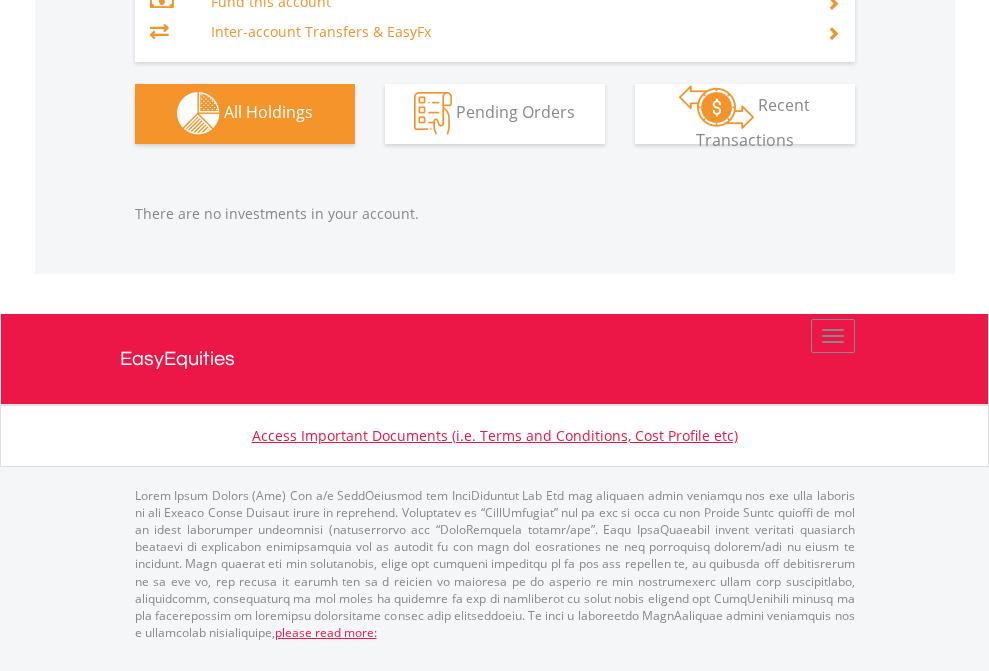 click on "EasyEquities EUR" at bounding box center [818, -1323] 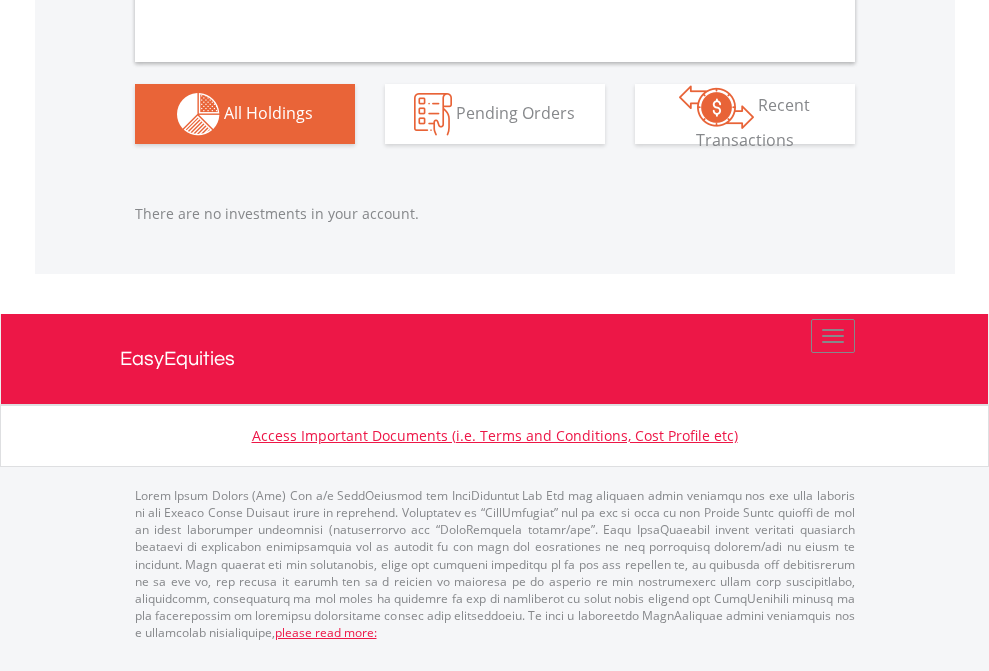 scroll, scrollTop: 1980, scrollLeft: 0, axis: vertical 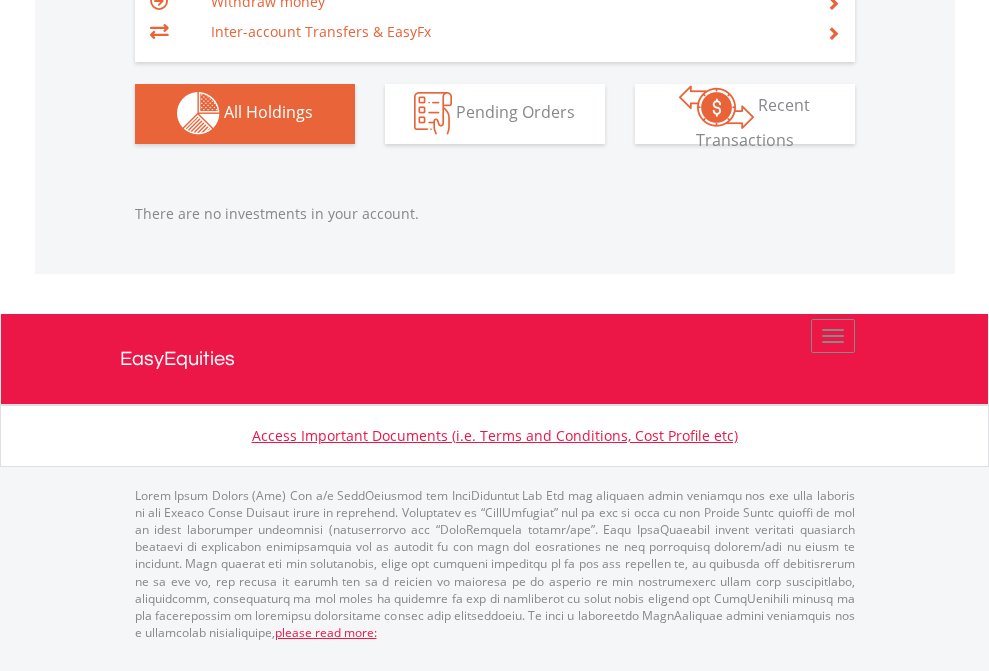 click on "EasyEquities GBP" at bounding box center [818, -1142] 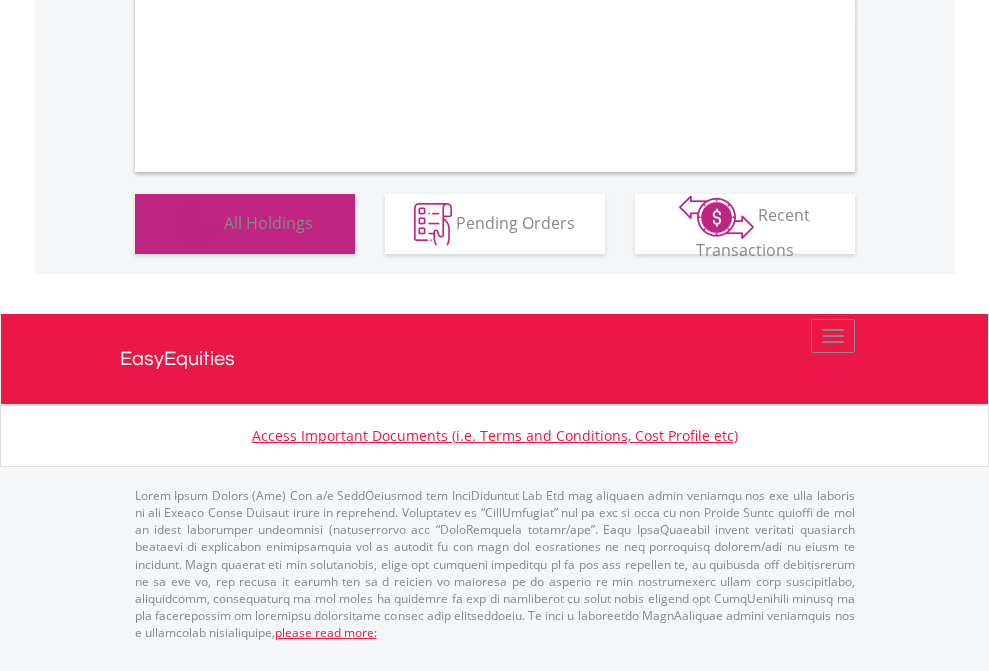 click on "All Holdings" at bounding box center (268, 222) 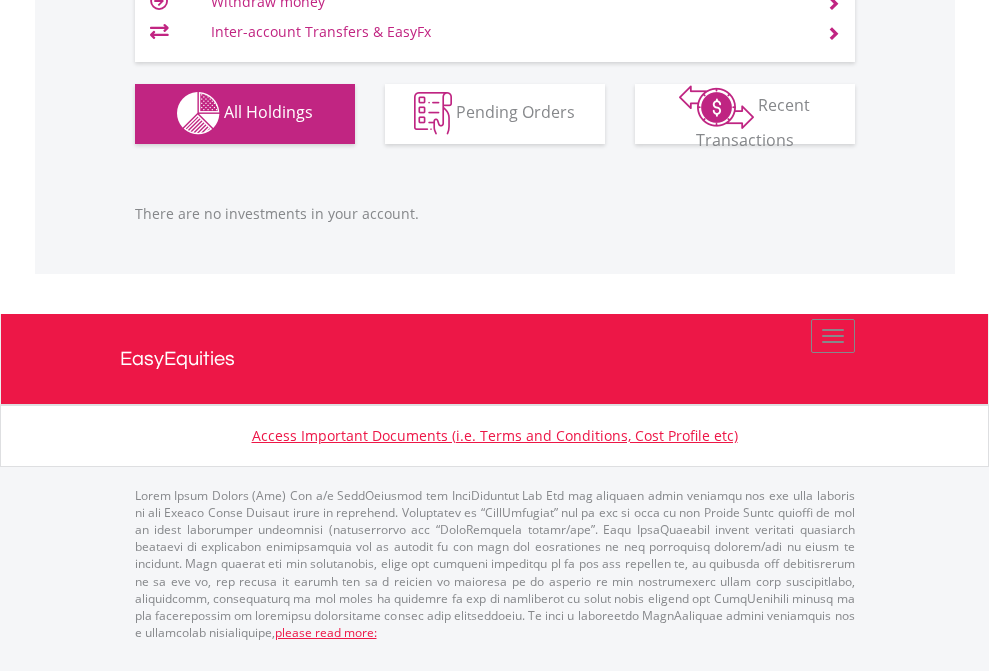 scroll, scrollTop: 1980, scrollLeft: 0, axis: vertical 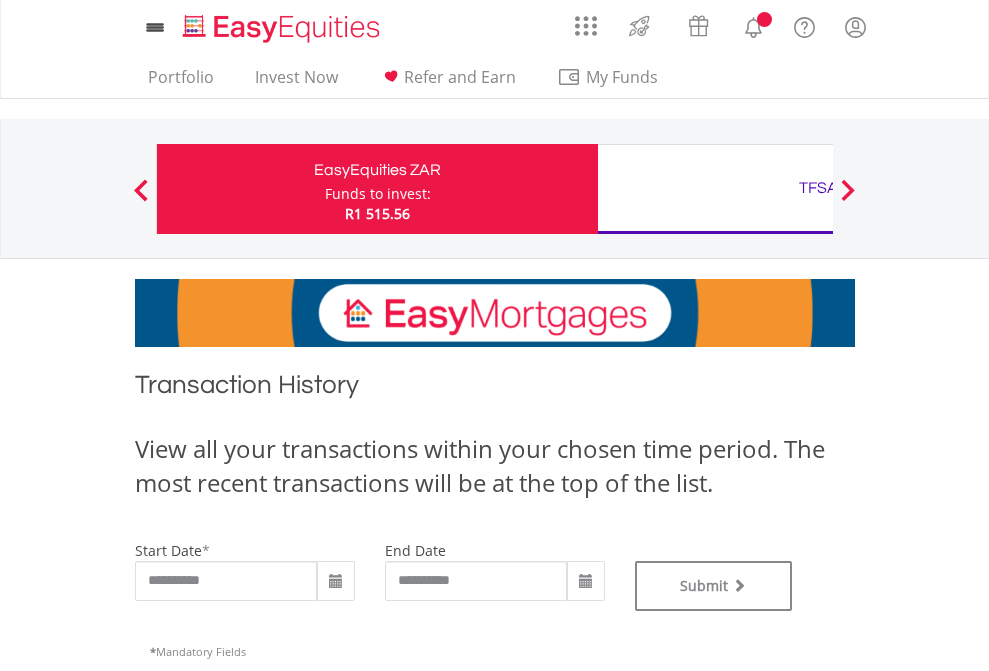 type on "**********" 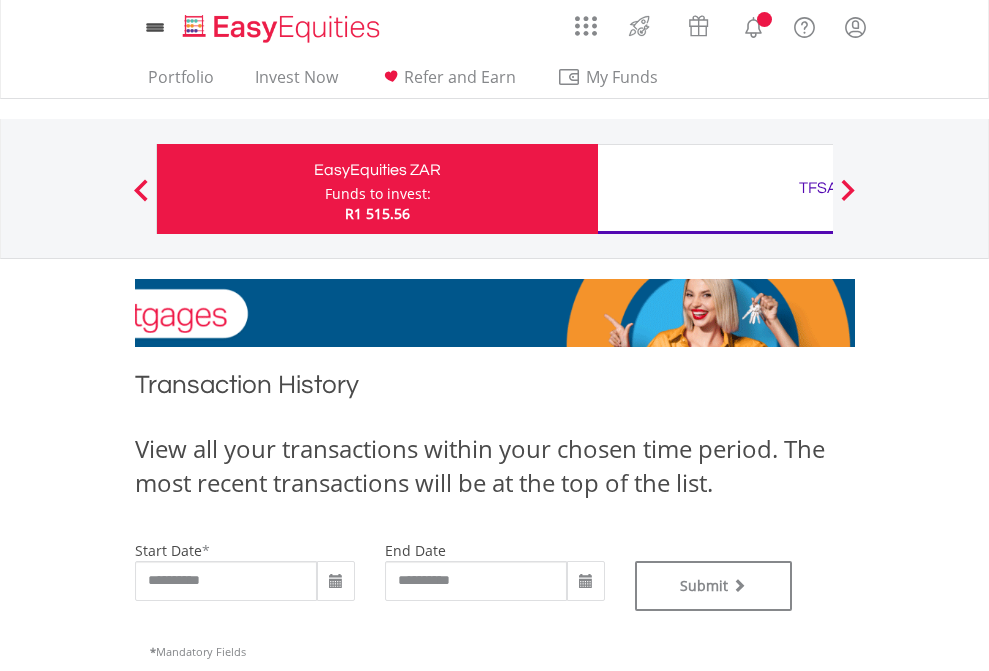 scroll, scrollTop: 0, scrollLeft: 0, axis: both 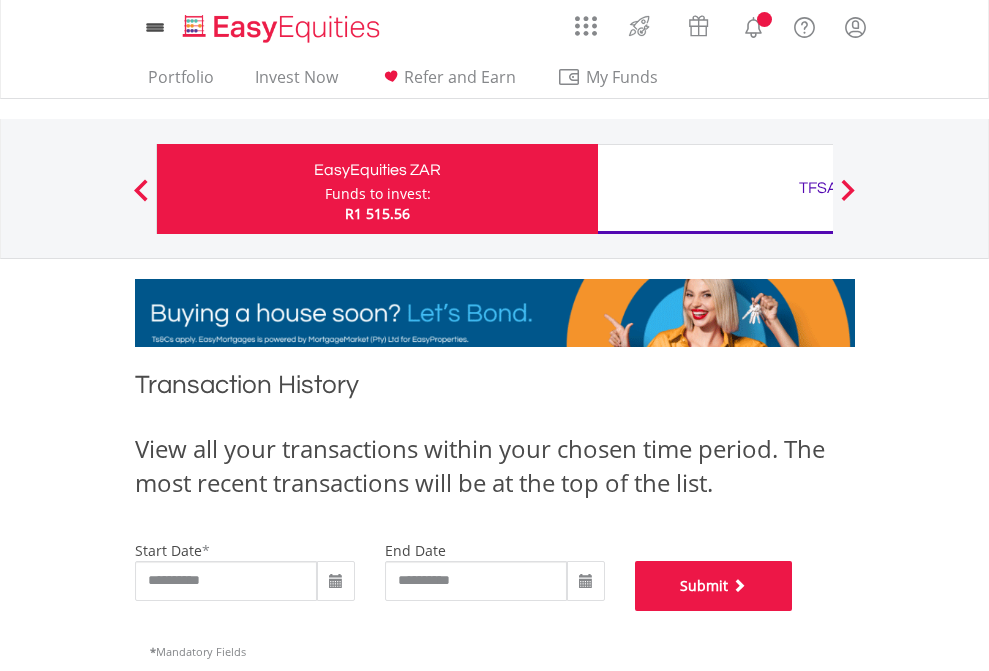 click on "Submit" at bounding box center [714, 586] 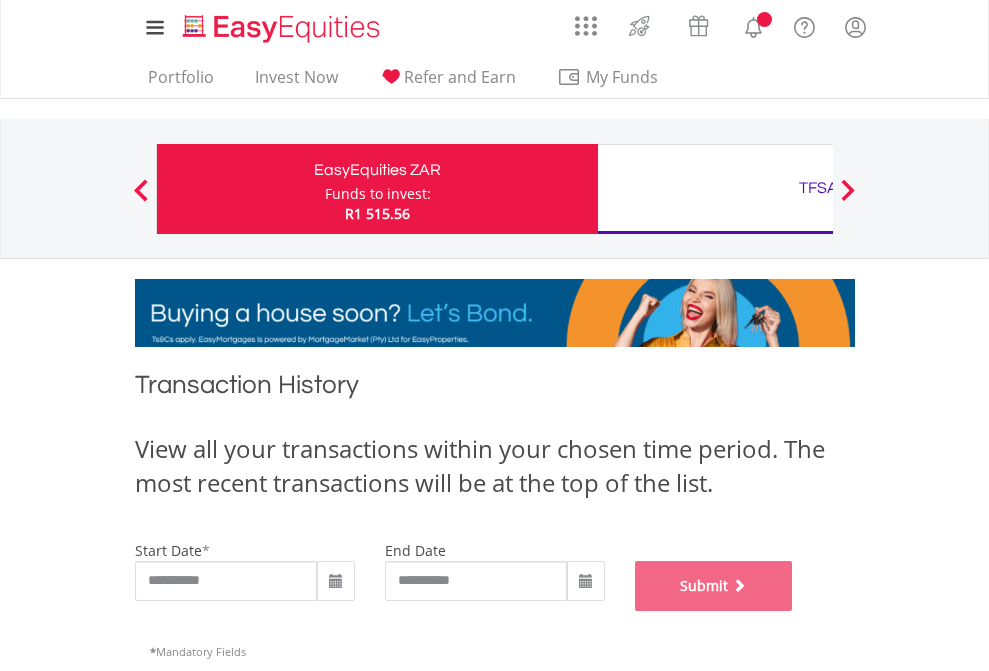 scroll, scrollTop: 811, scrollLeft: 0, axis: vertical 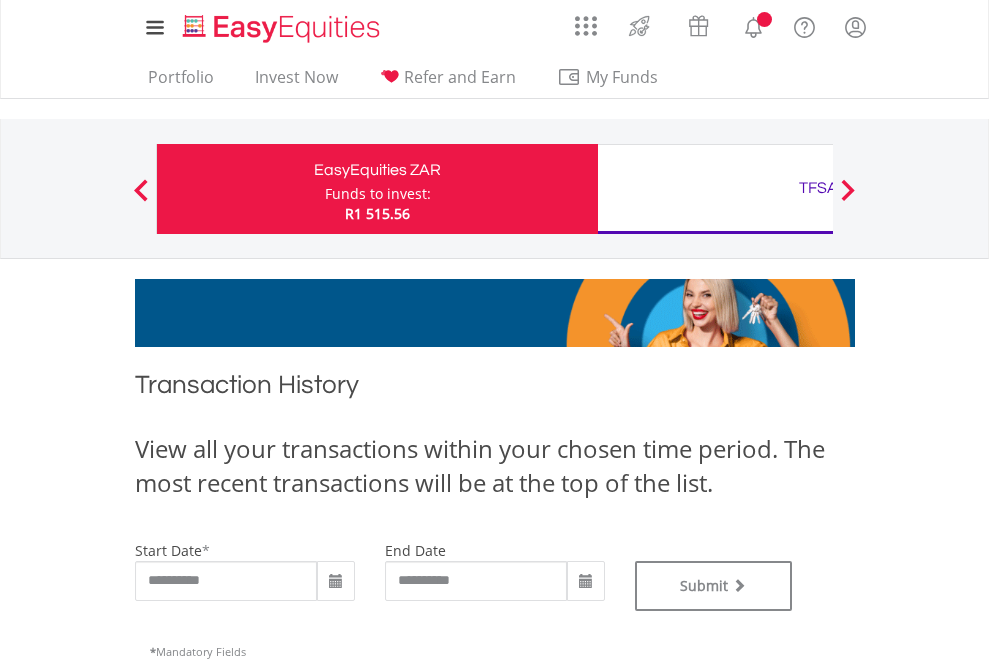 click on "TFSA" at bounding box center [818, 188] 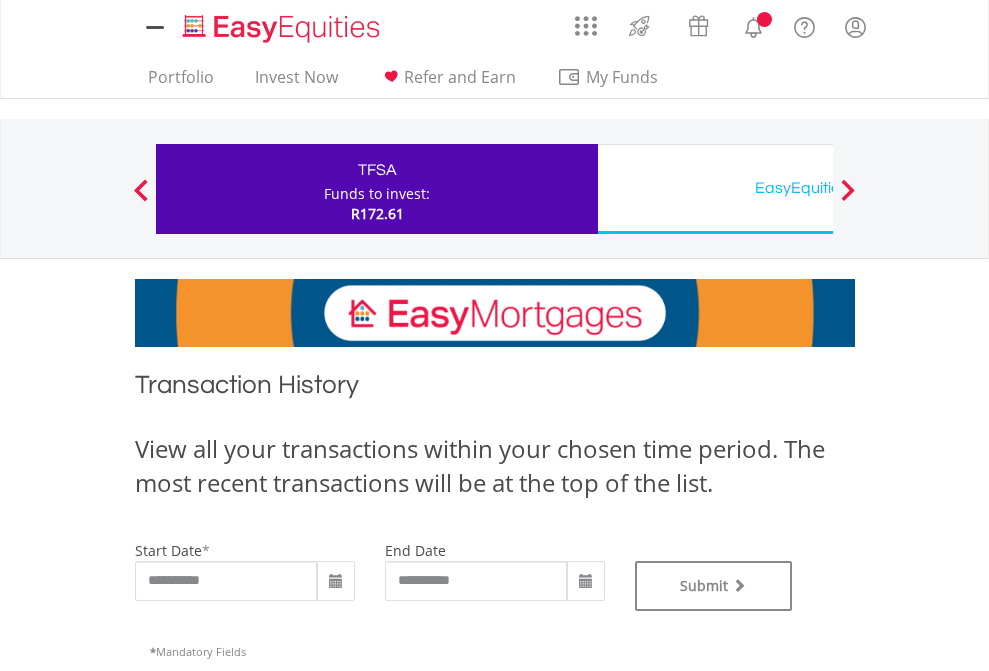 scroll, scrollTop: 0, scrollLeft: 0, axis: both 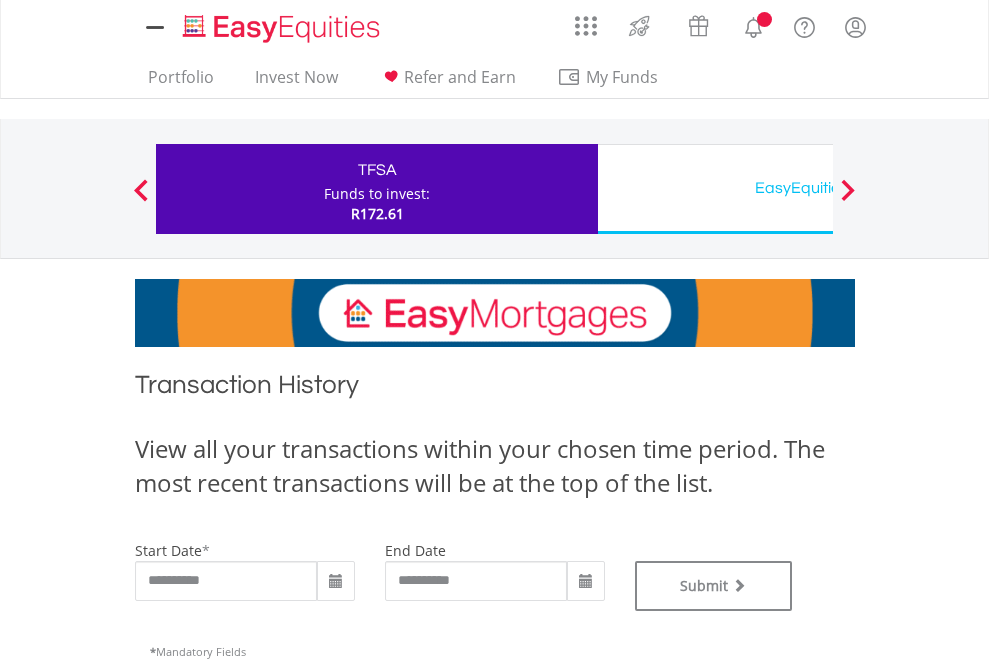 type on "**********" 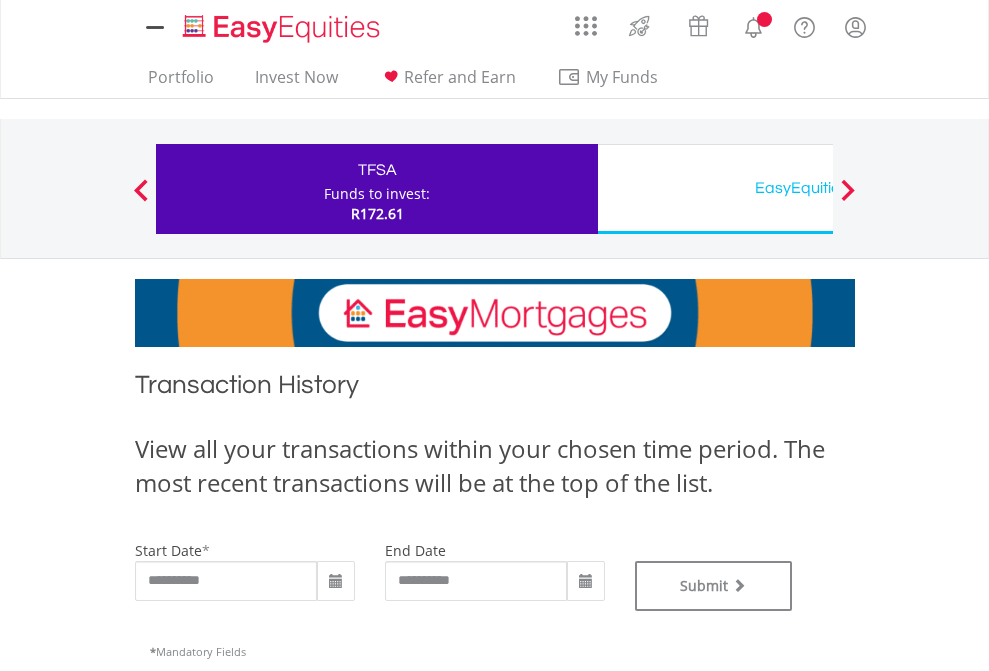 type on "**********" 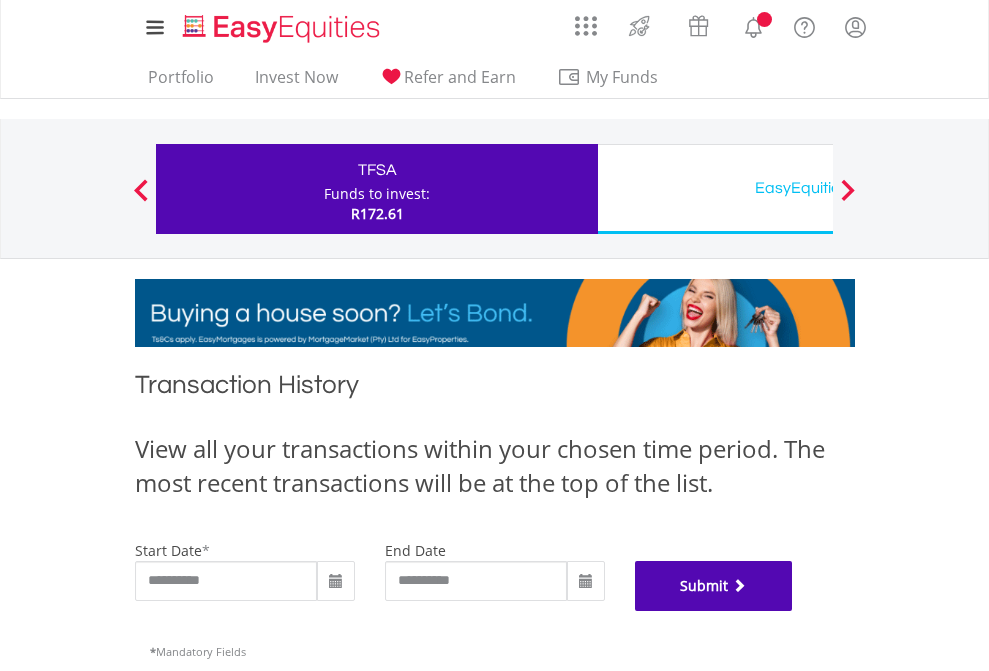 click on "Submit" at bounding box center (714, 586) 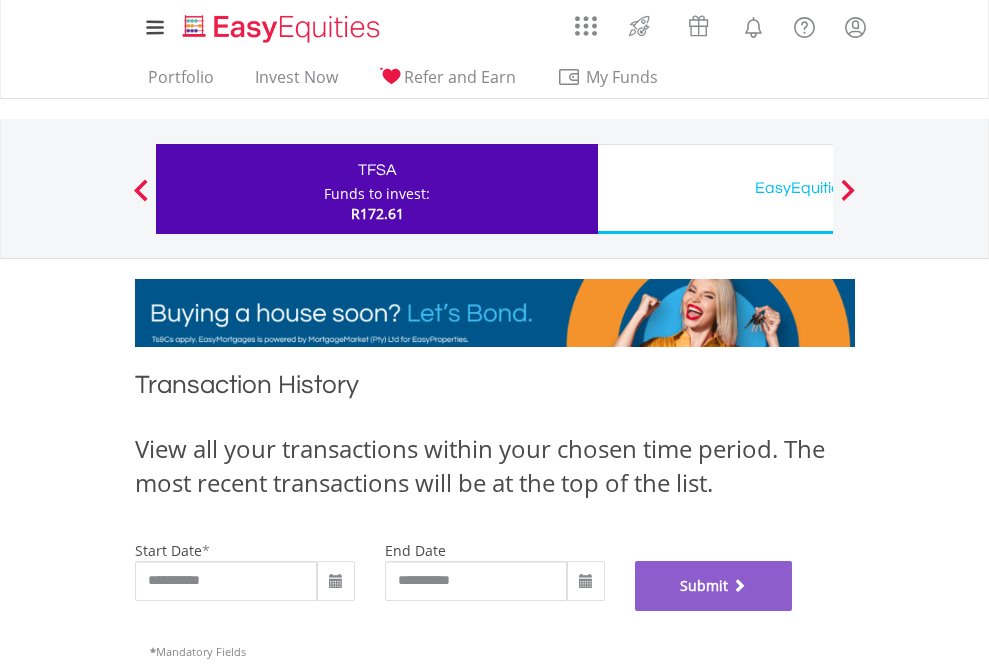 scroll, scrollTop: 811, scrollLeft: 0, axis: vertical 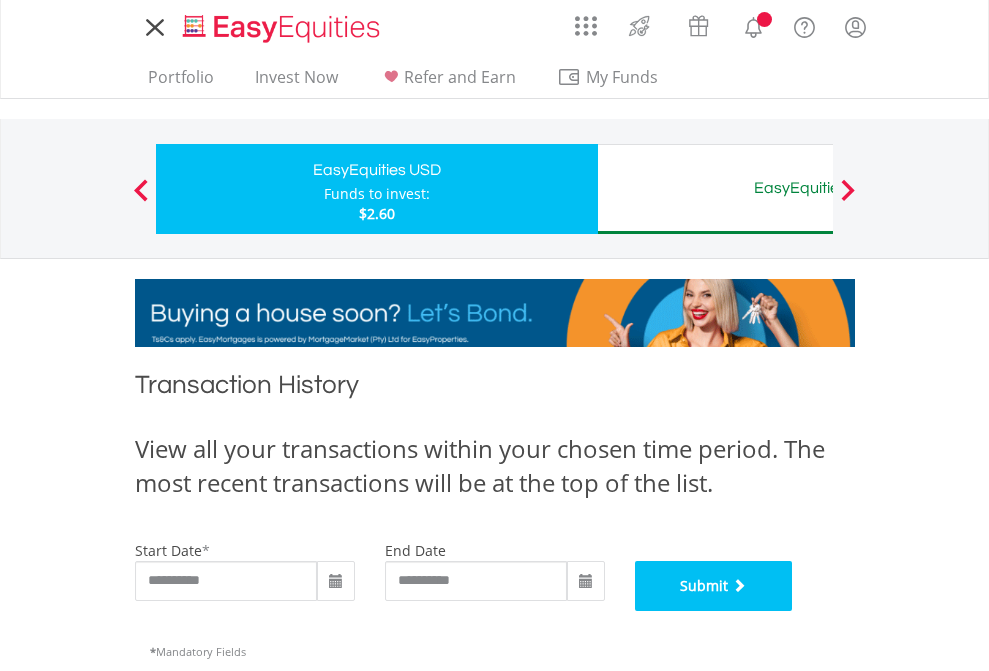 click on "Submit" at bounding box center [714, 586] 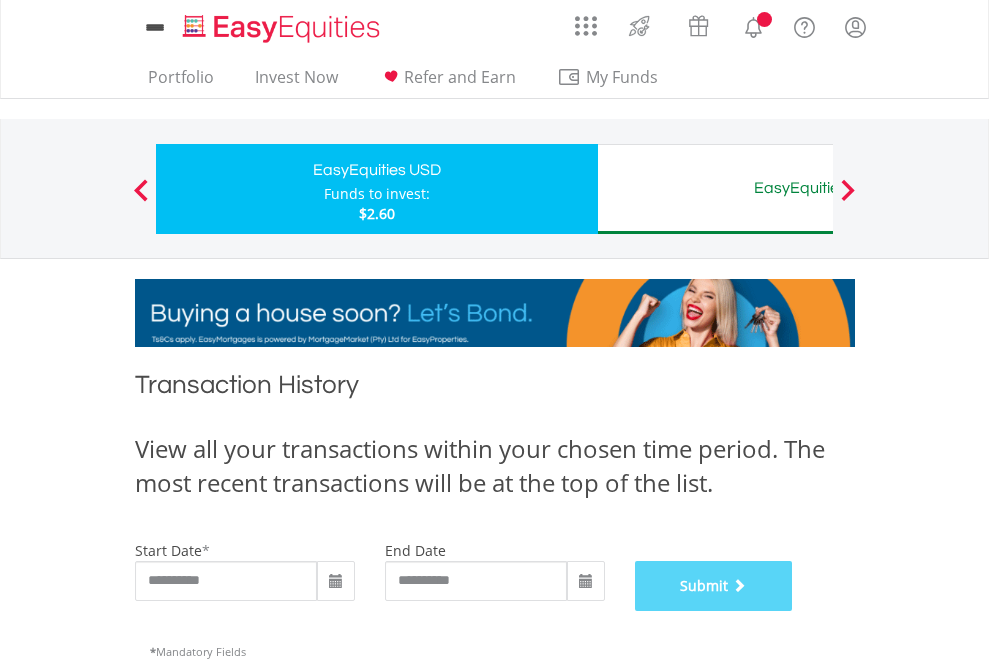 scroll, scrollTop: 811, scrollLeft: 0, axis: vertical 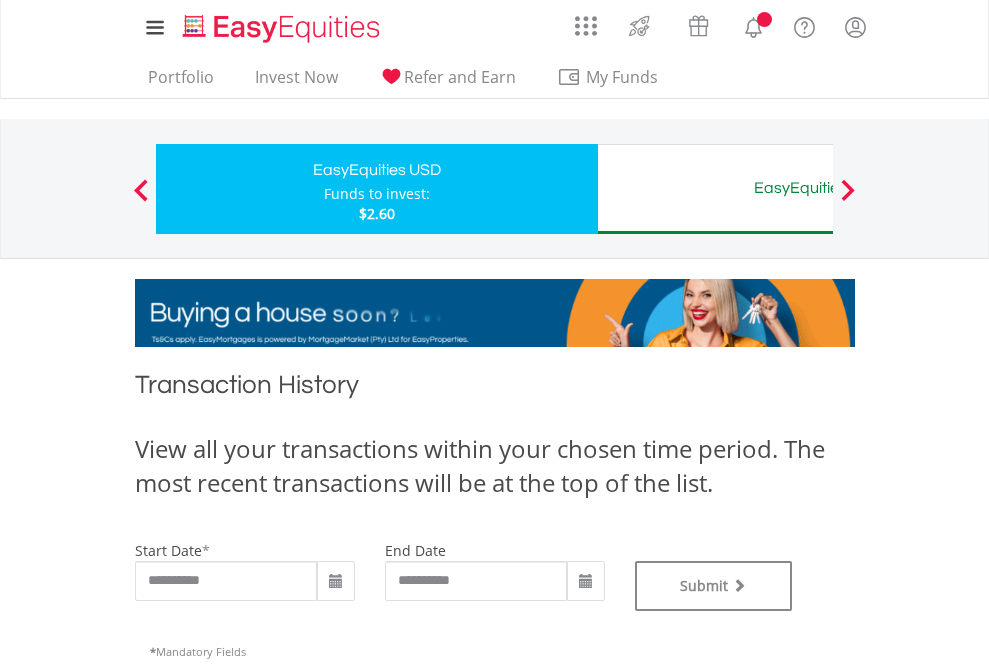 click on "EasyEquities AUD" at bounding box center [818, 188] 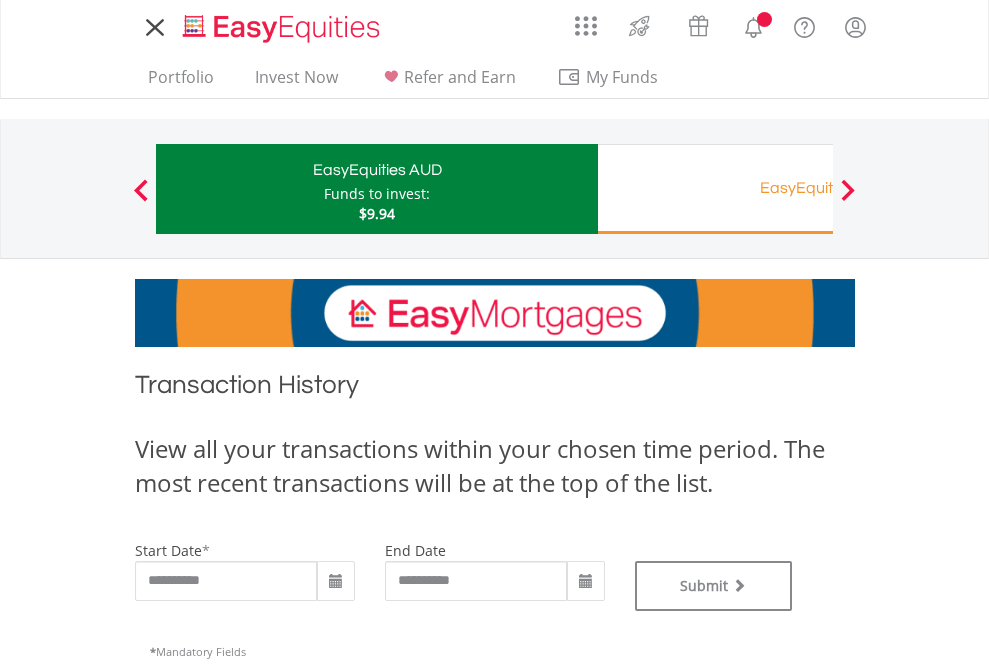 scroll, scrollTop: 0, scrollLeft: 0, axis: both 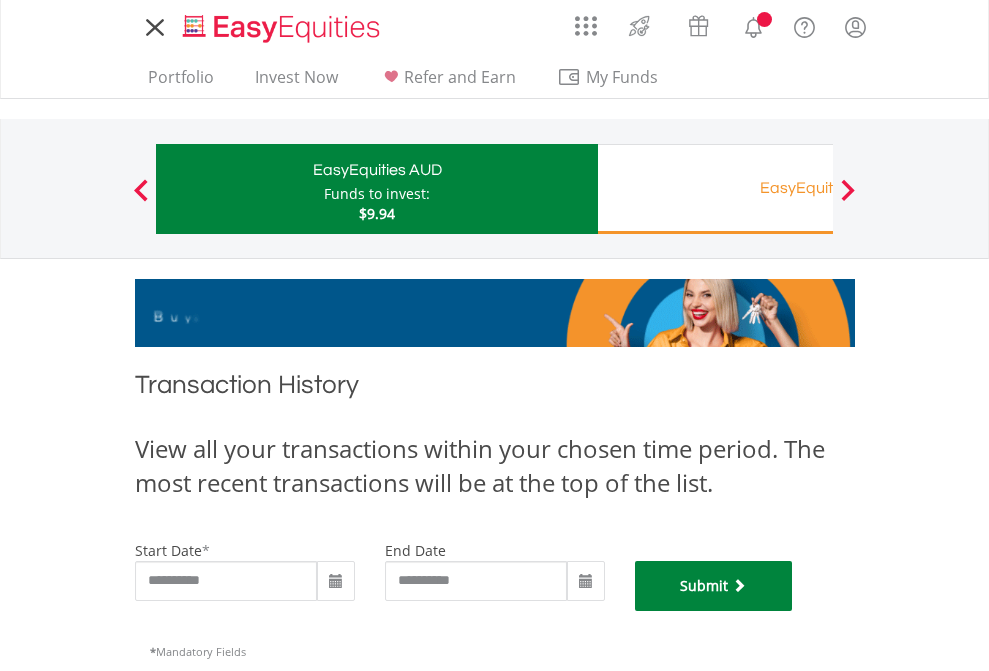 click on "Submit" at bounding box center [714, 586] 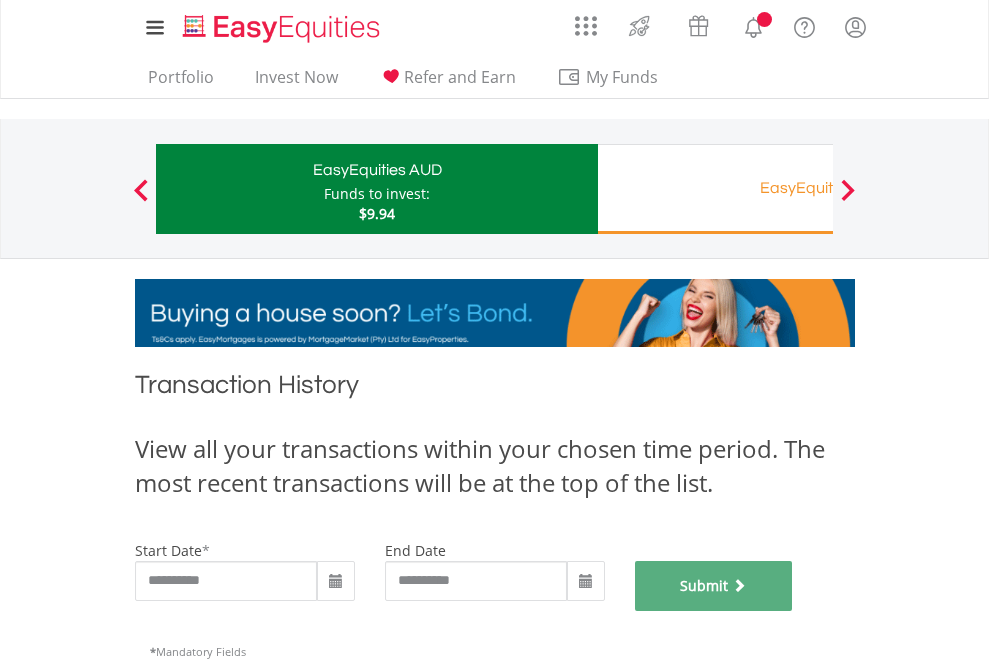 scroll, scrollTop: 811, scrollLeft: 0, axis: vertical 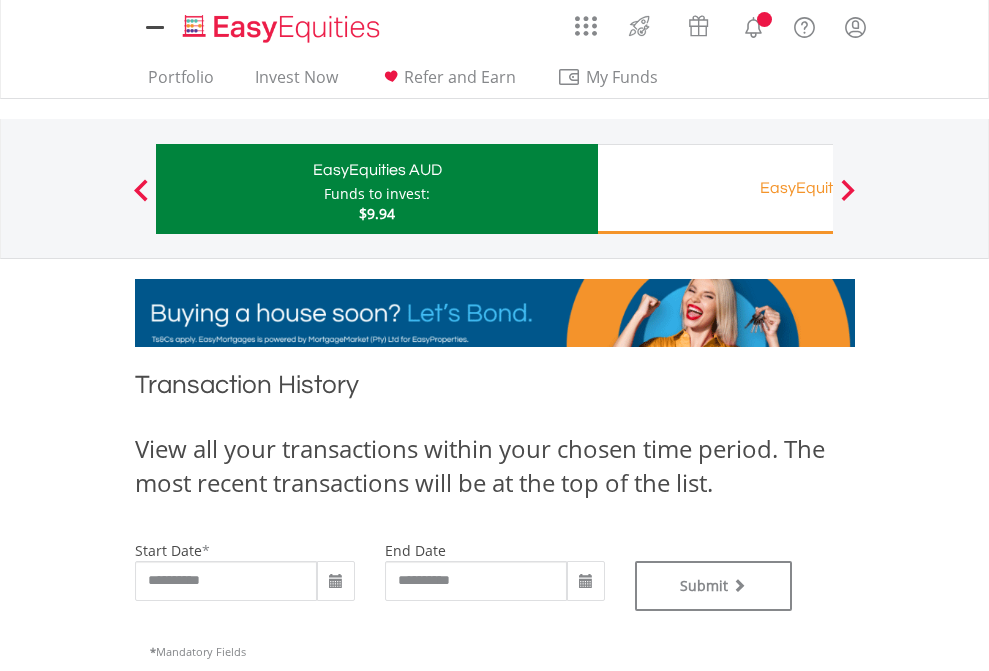 click on "EasyEquities RA" at bounding box center [818, 188] 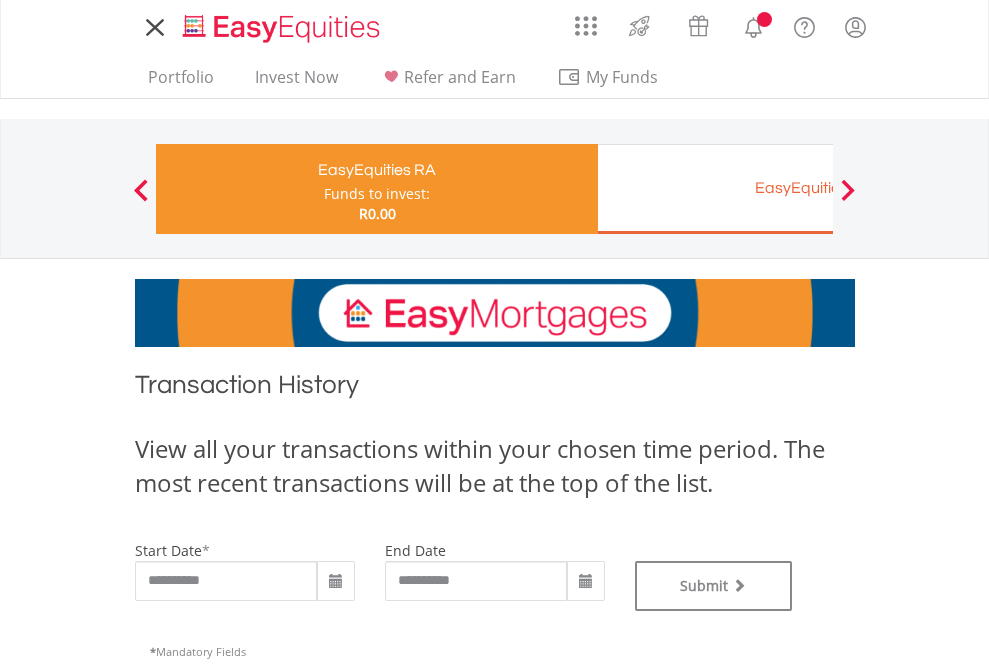 scroll, scrollTop: 0, scrollLeft: 0, axis: both 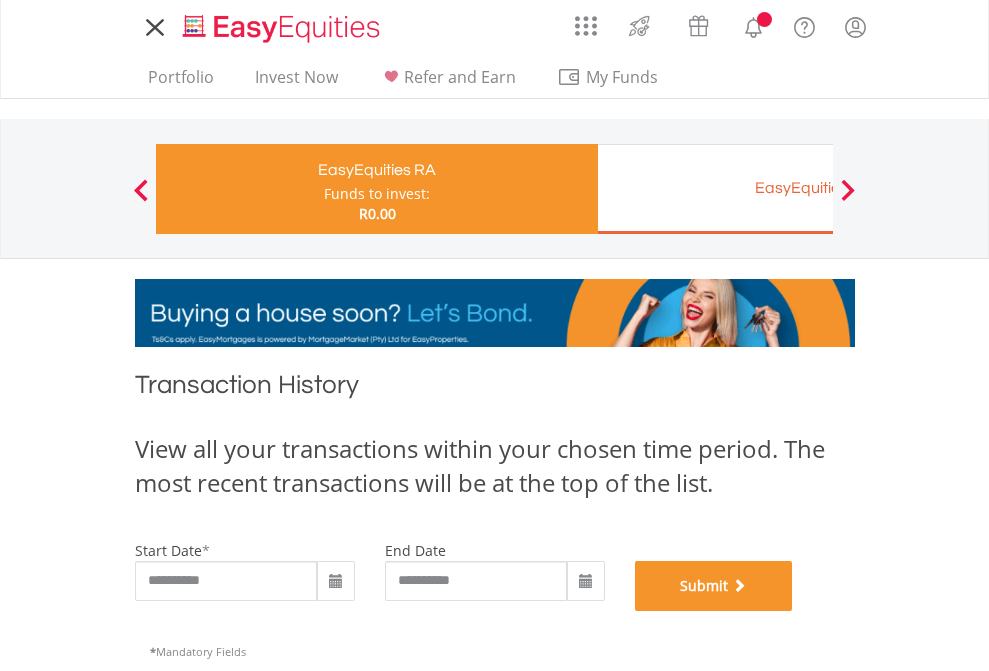click on "Submit" at bounding box center (714, 586) 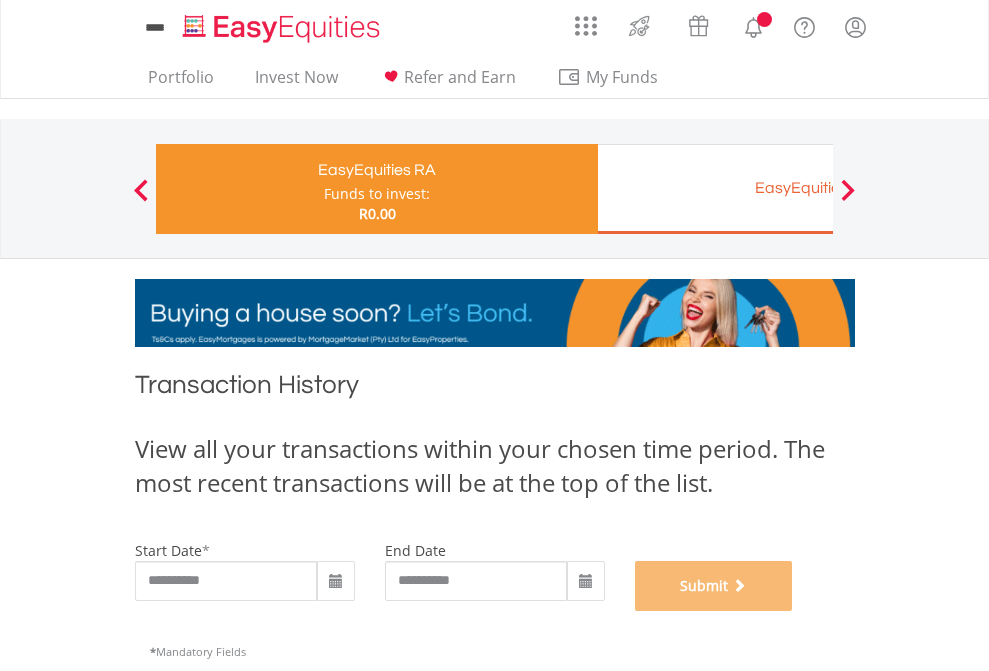 scroll, scrollTop: 811, scrollLeft: 0, axis: vertical 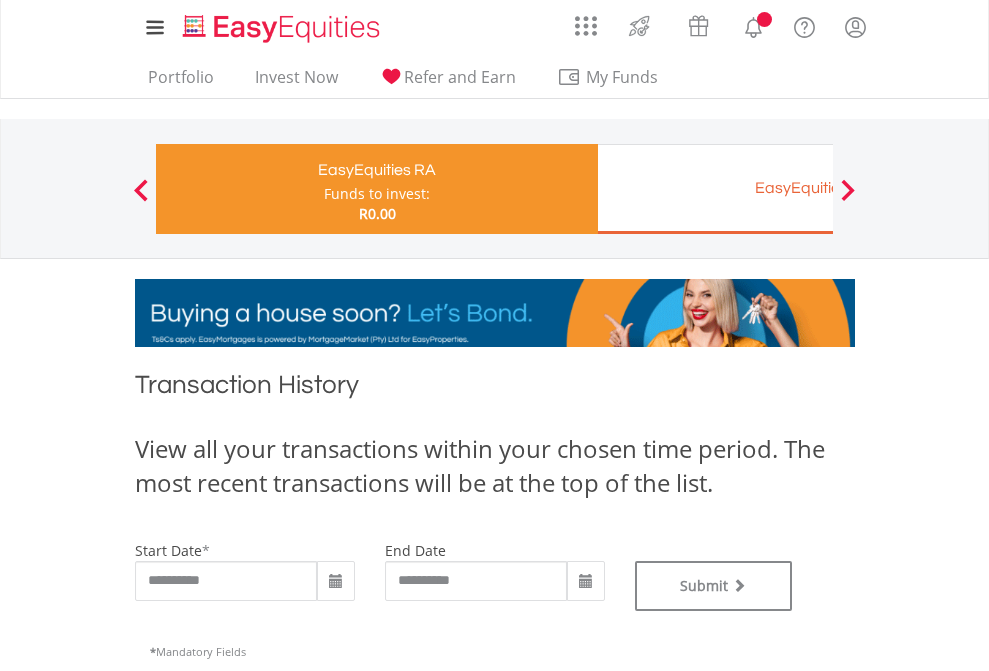click on "EasyEquities EUR" at bounding box center (818, 188) 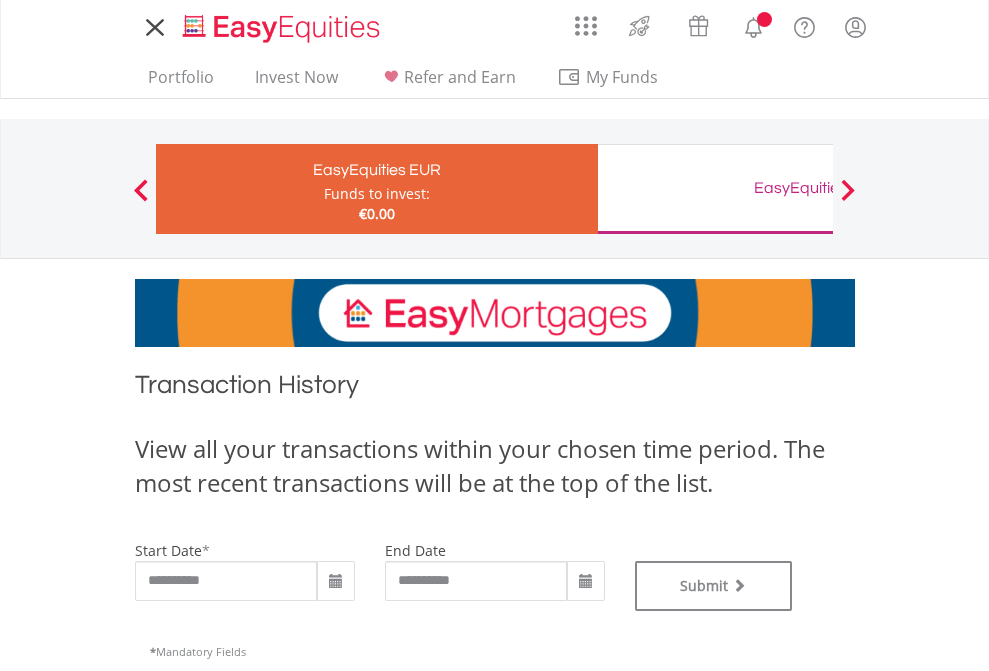 scroll, scrollTop: 0, scrollLeft: 0, axis: both 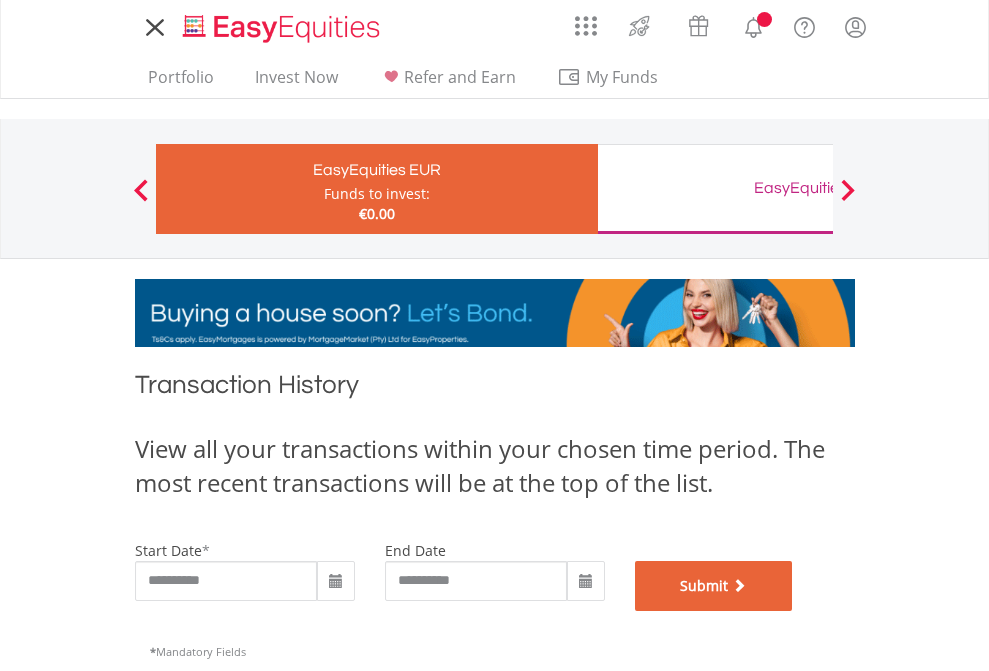 click on "Submit" at bounding box center [714, 586] 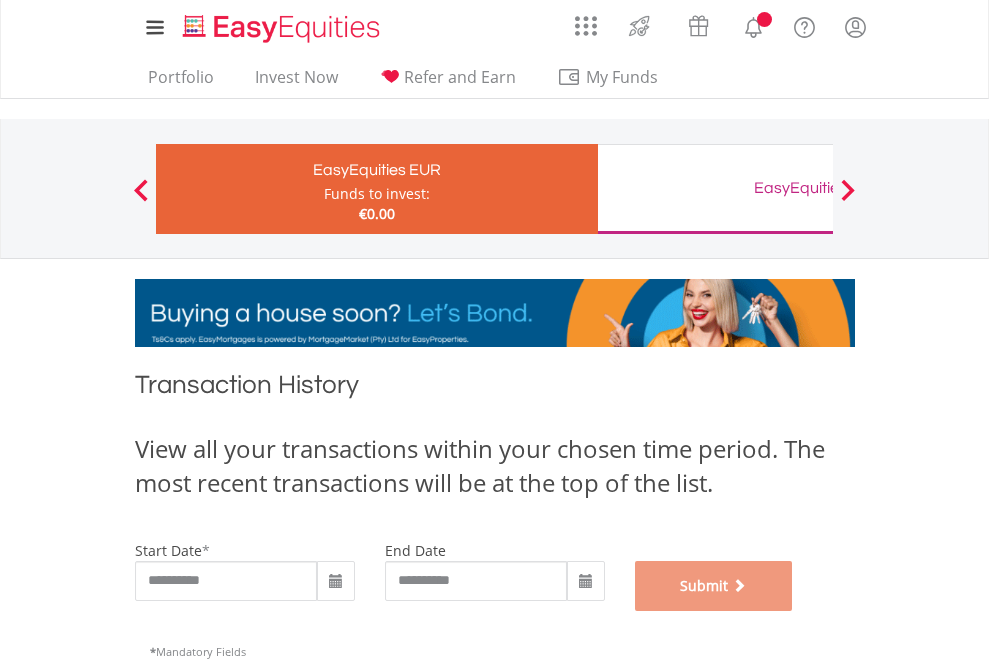 scroll, scrollTop: 811, scrollLeft: 0, axis: vertical 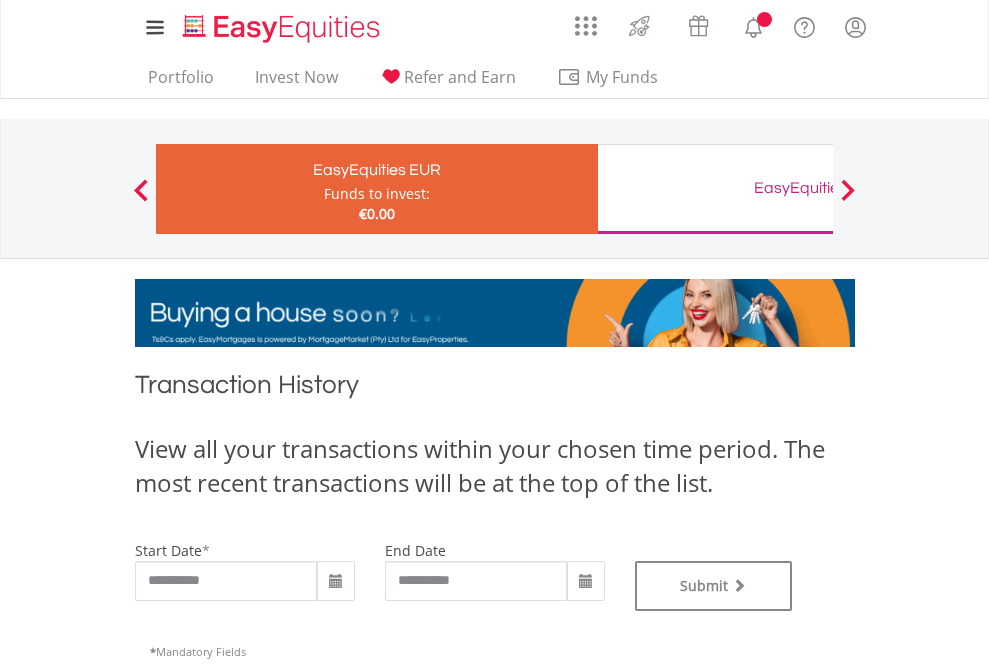 click on "EasyEquities GBP" at bounding box center (818, 188) 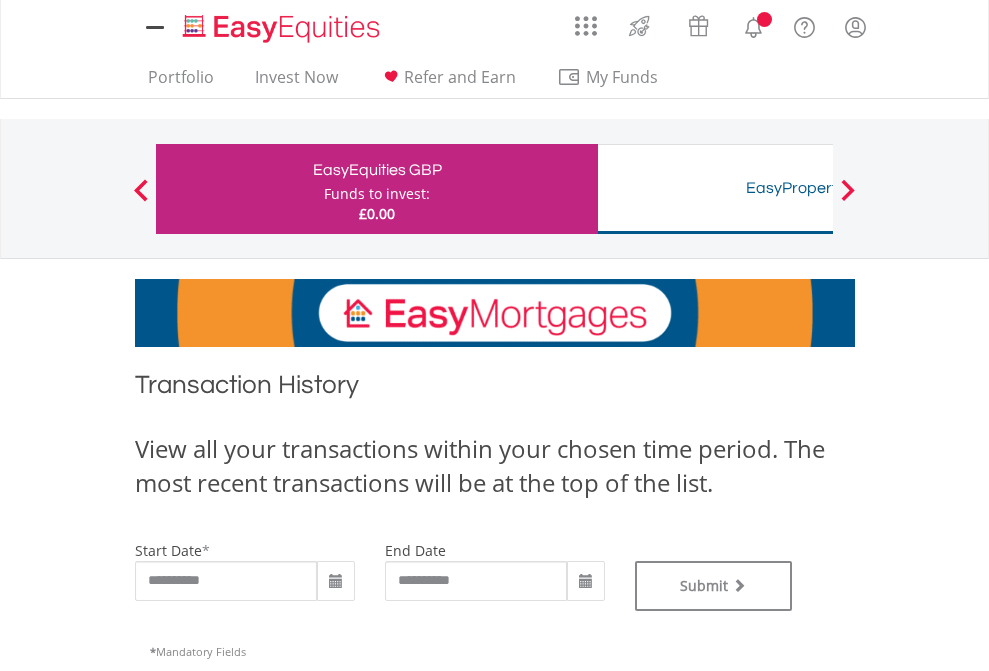 scroll, scrollTop: 0, scrollLeft: 0, axis: both 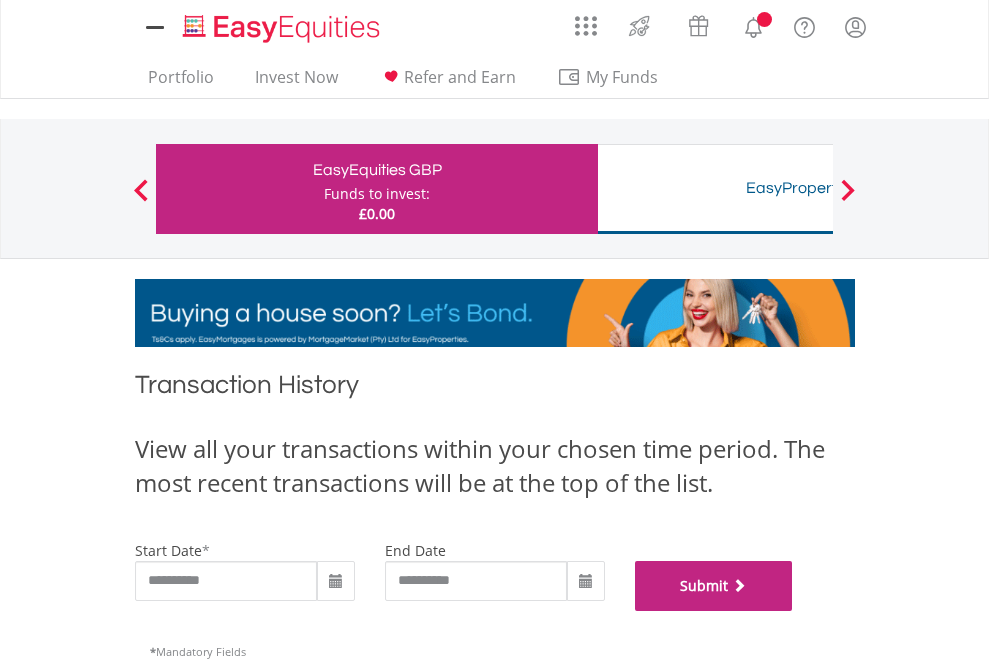 click on "Submit" at bounding box center (714, 586) 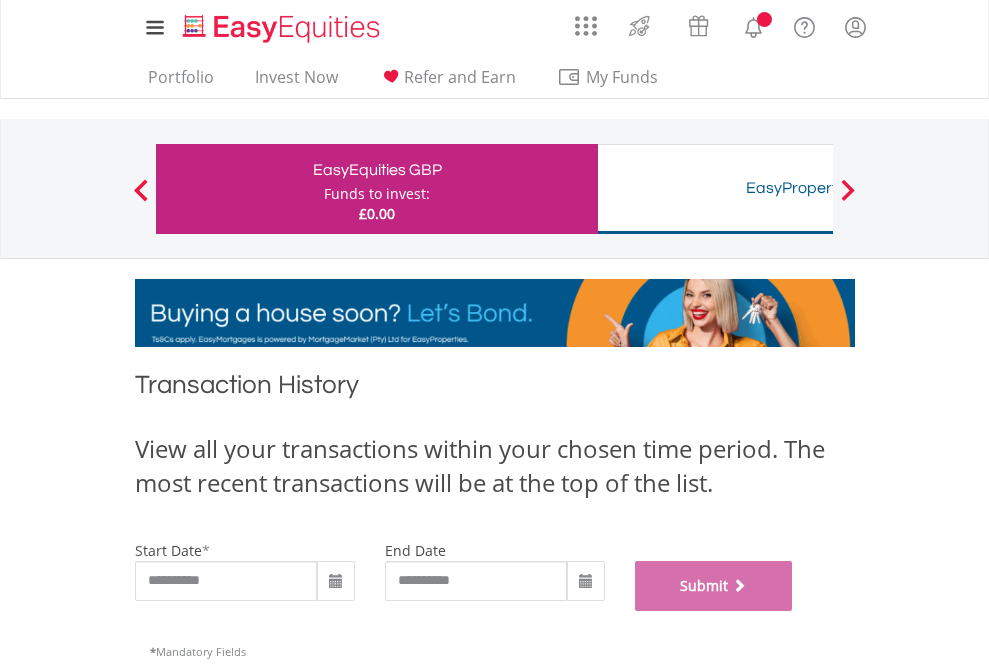 scroll, scrollTop: 811, scrollLeft: 0, axis: vertical 